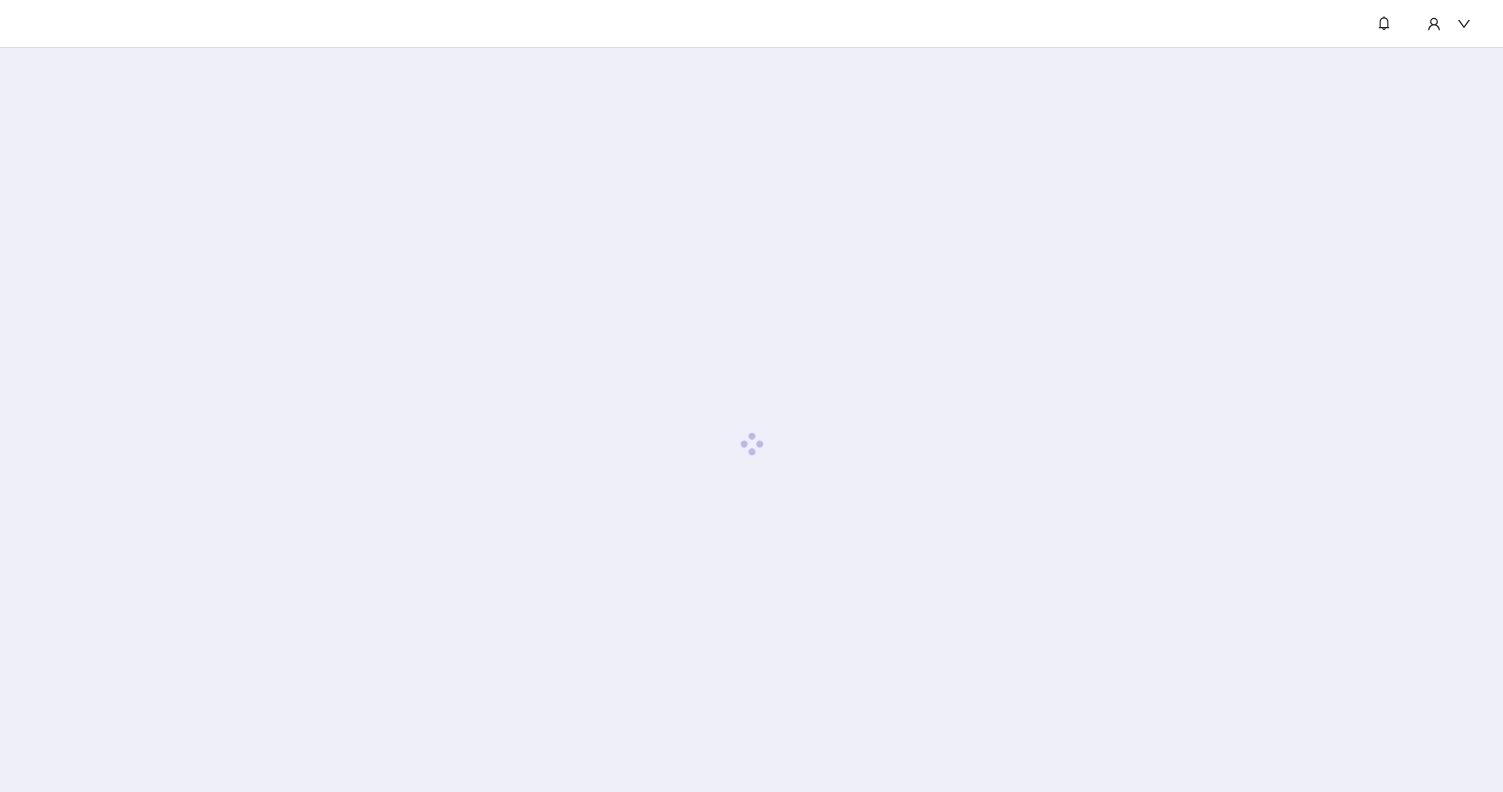 scroll, scrollTop: 0, scrollLeft: 0, axis: both 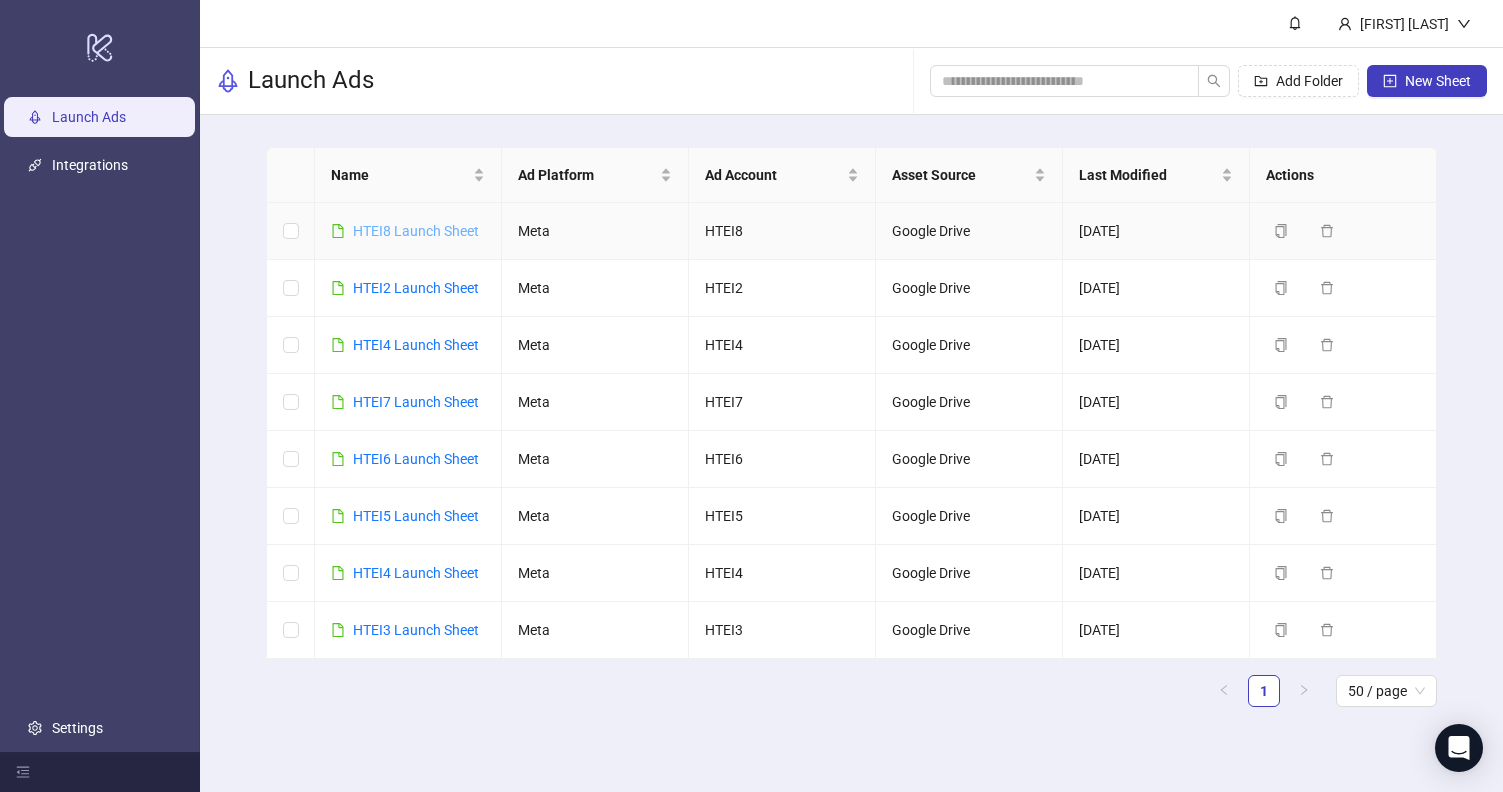 click on "HTEI8 Launch Sheet" at bounding box center [416, 231] 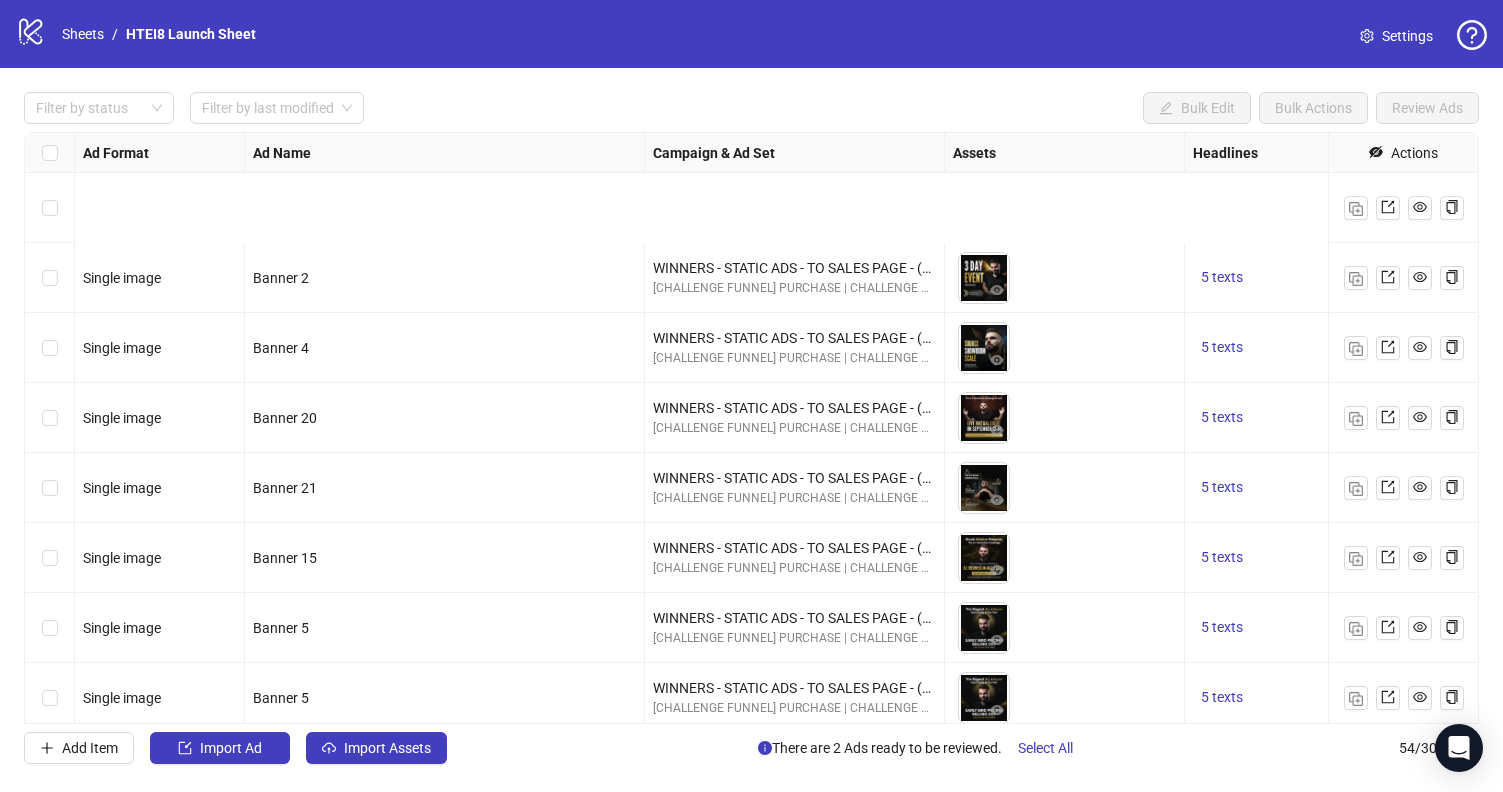 scroll, scrollTop: 3230, scrollLeft: 0, axis: vertical 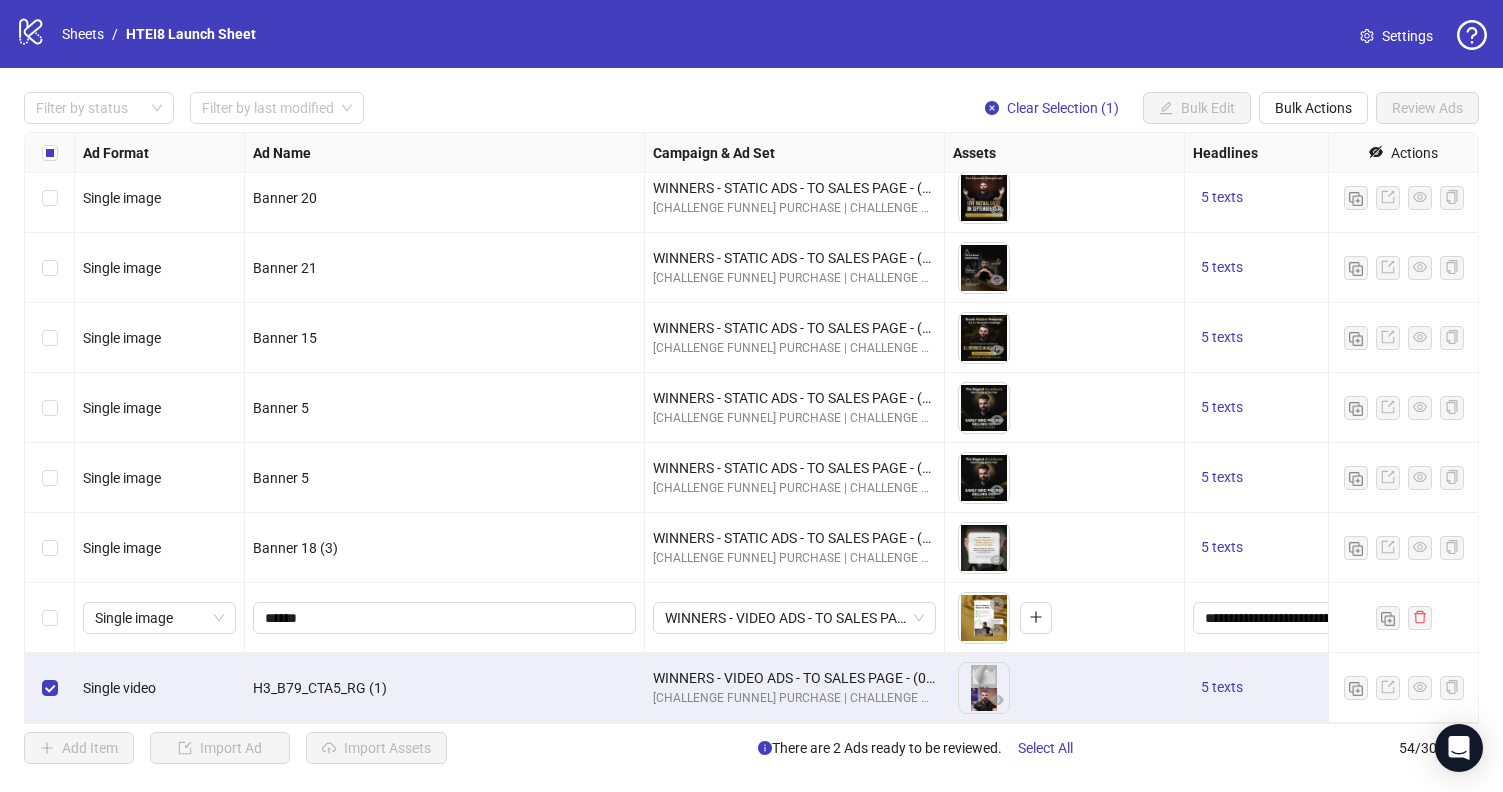 click on "Filter by status Filter by last modified Clear Selection (1) Bulk Edit Bulk Actions Review Ads Ad Format Ad Name Campaign & Ad Set Assets Headlines Primary Texts Descriptions Destination URL App Product Page ID Display URL Leadgen Form Product Set ID Call to Action Actions Single image Banner 2 WINNERS - STATIC ADS - TO SALES PAGE - (08.06.2025) [CHALLENGE FUNNEL]  PURCHASE | CHALLENGE PIXEL - DOWNSELL (07/31/2025)
To pick up a draggable item, press the space bar.
While dragging, use the arrow keys to move the item.
Press space again to drop the item in its new position, or press escape to cancel.
5 texts 5 texts Single image Banner 4 WINNERS - STATIC ADS - TO SALES PAGE - (08.06.2025) [CHALLENGE FUNNEL]  PURCHASE | CHALLENGE PIXEL - DOWNSELL (07/31/2025)
To pick up a draggable item, press the space bar.
While dragging, use the arrow keys to move the item.
Press space again to drop the item in its new position, or press escape to cancel.
5 texts 5 texts Single image 5 texts" at bounding box center [751, 428] 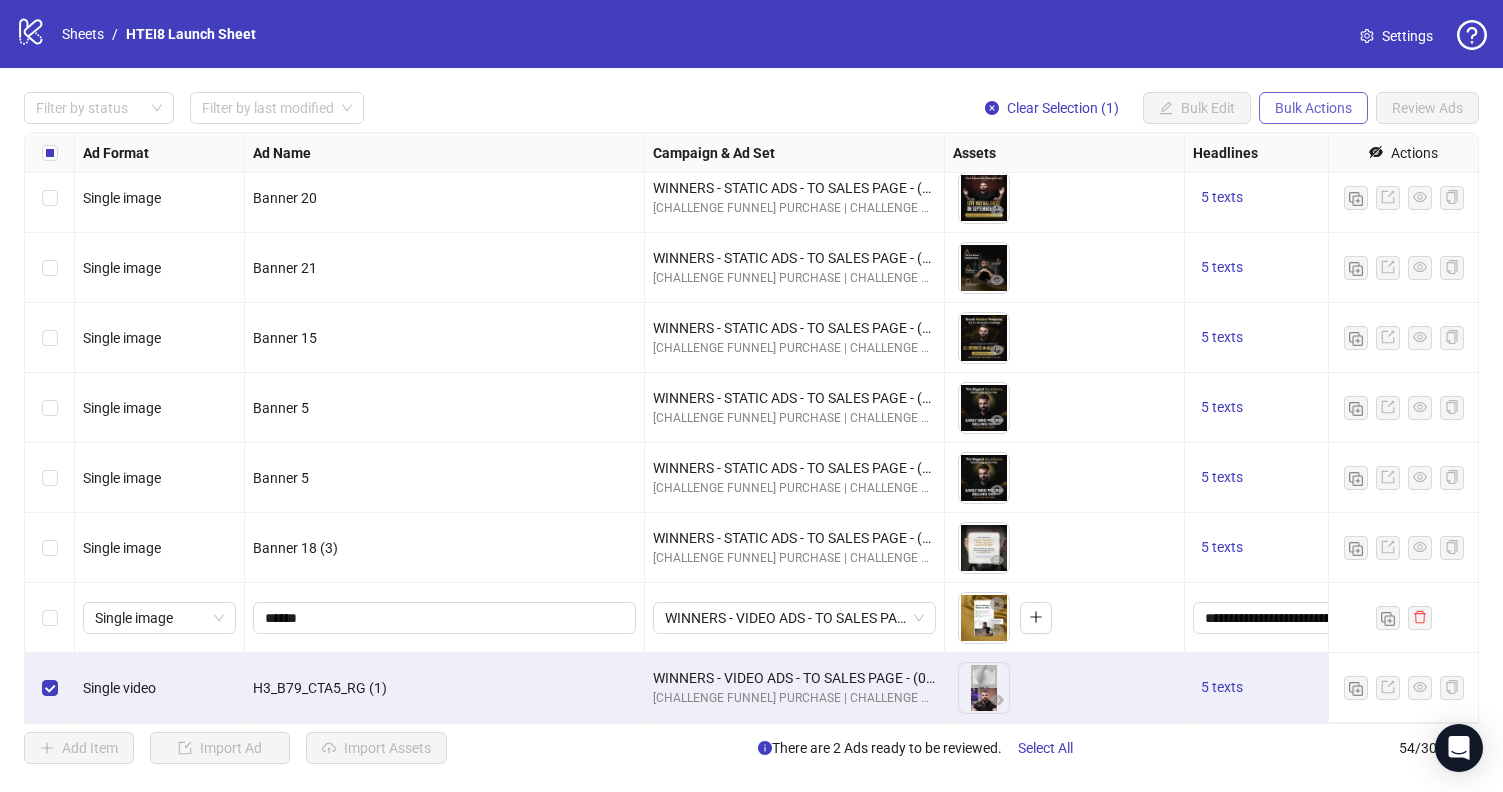 click on "Bulk Actions" at bounding box center (1313, 108) 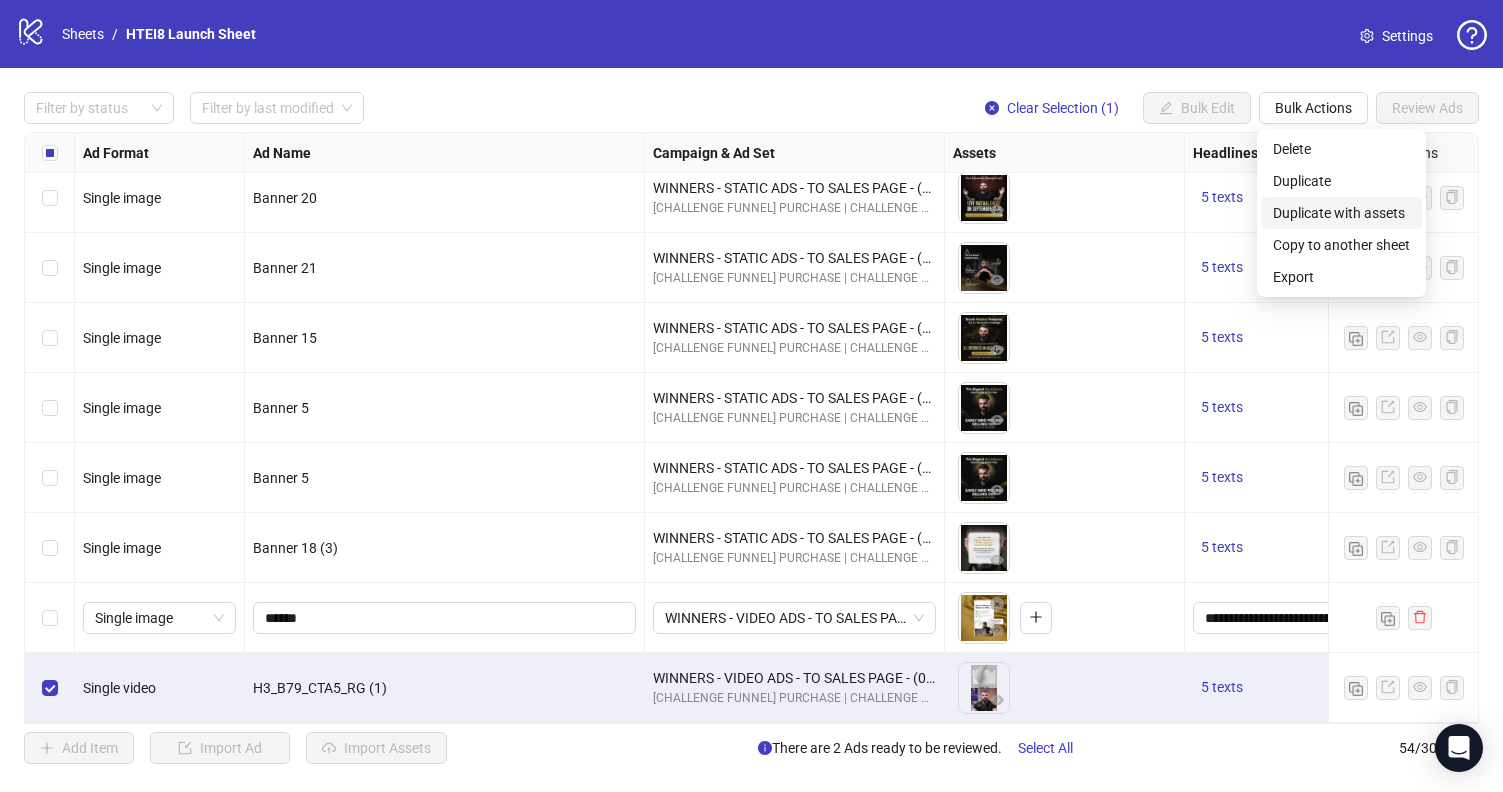 click on "Duplicate with assets" at bounding box center (1341, 213) 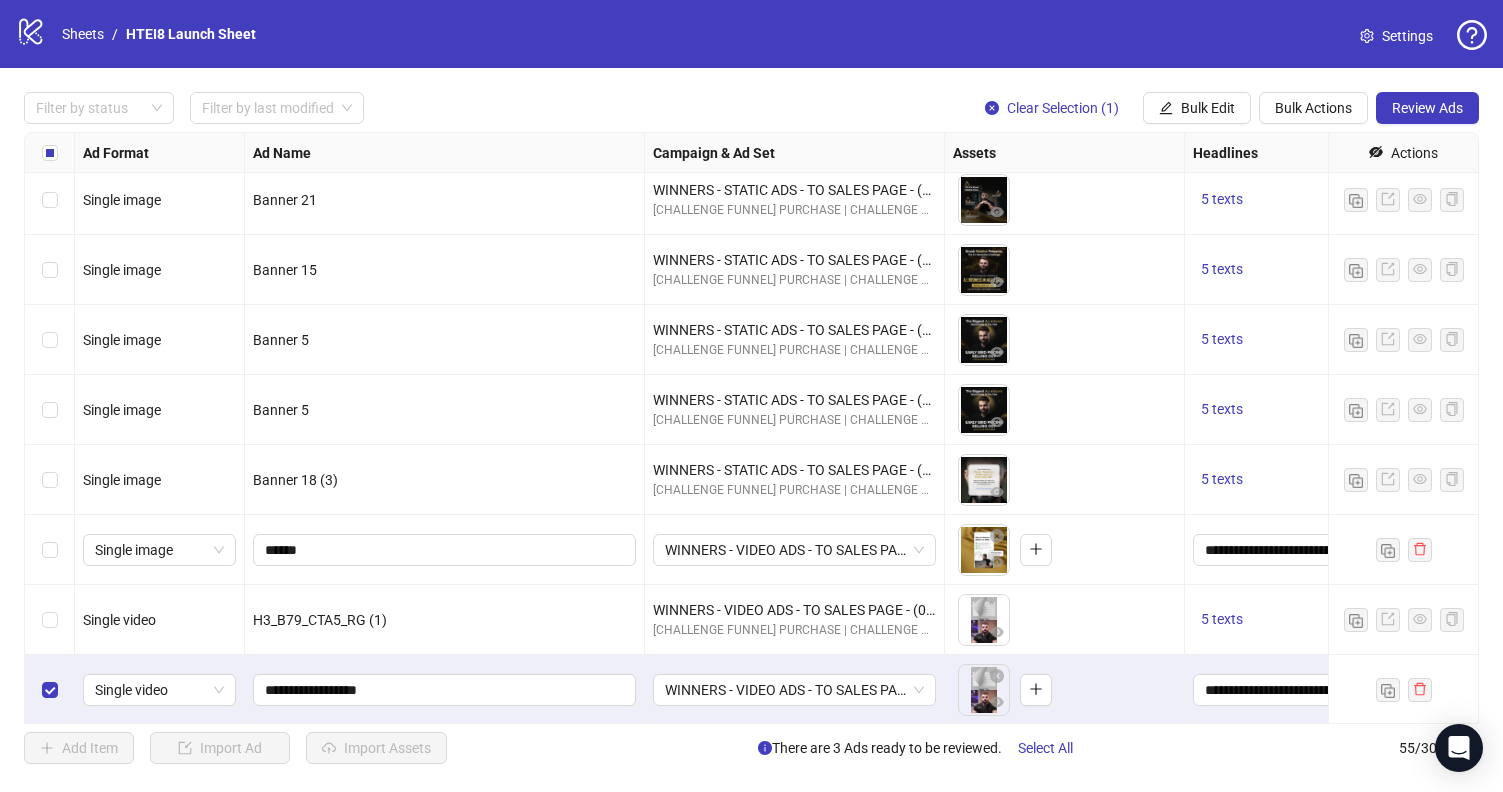 scroll, scrollTop: 3300, scrollLeft: 0, axis: vertical 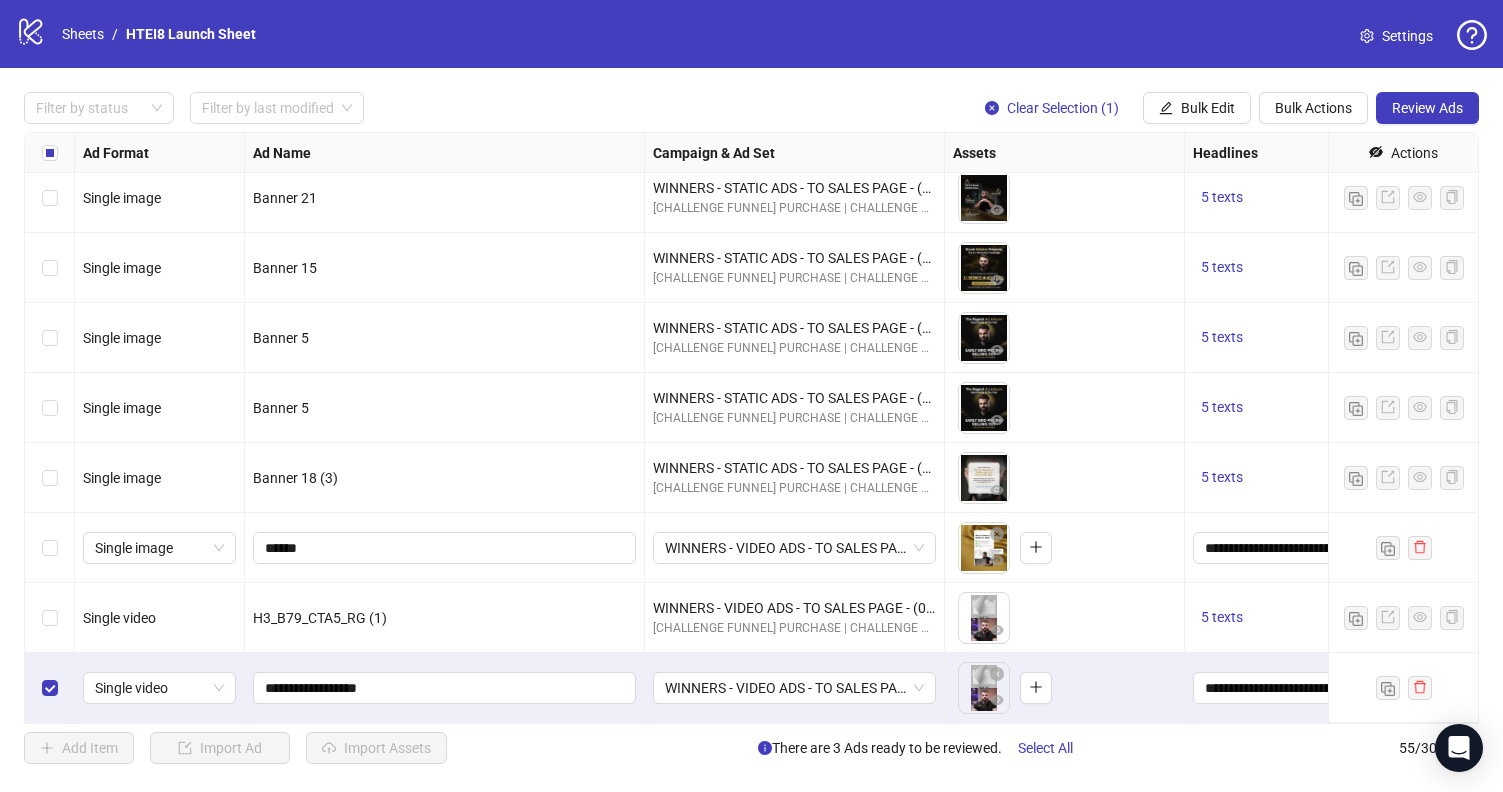 click at bounding box center (50, 688) 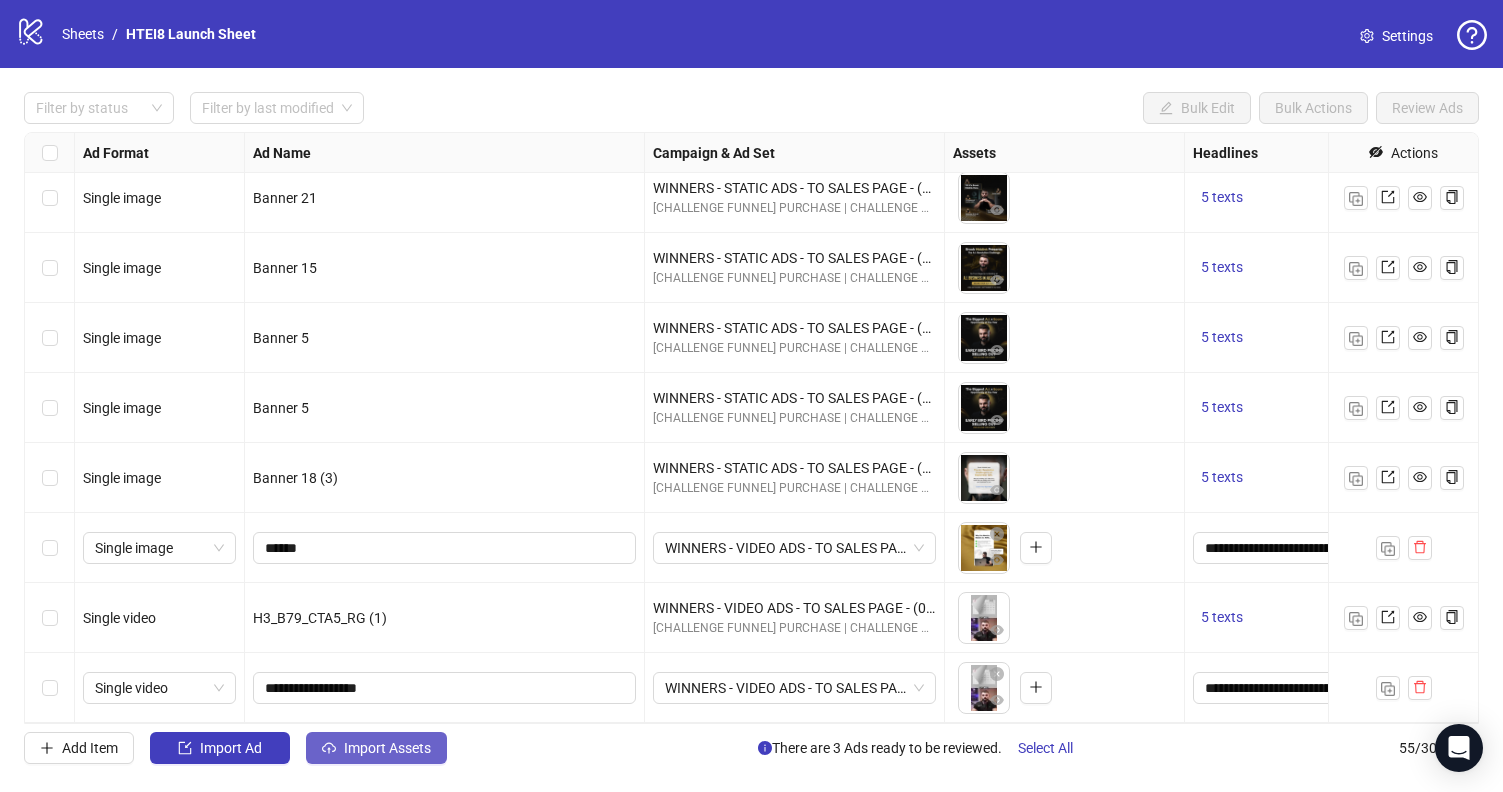 click on "Import Assets" at bounding box center [387, 748] 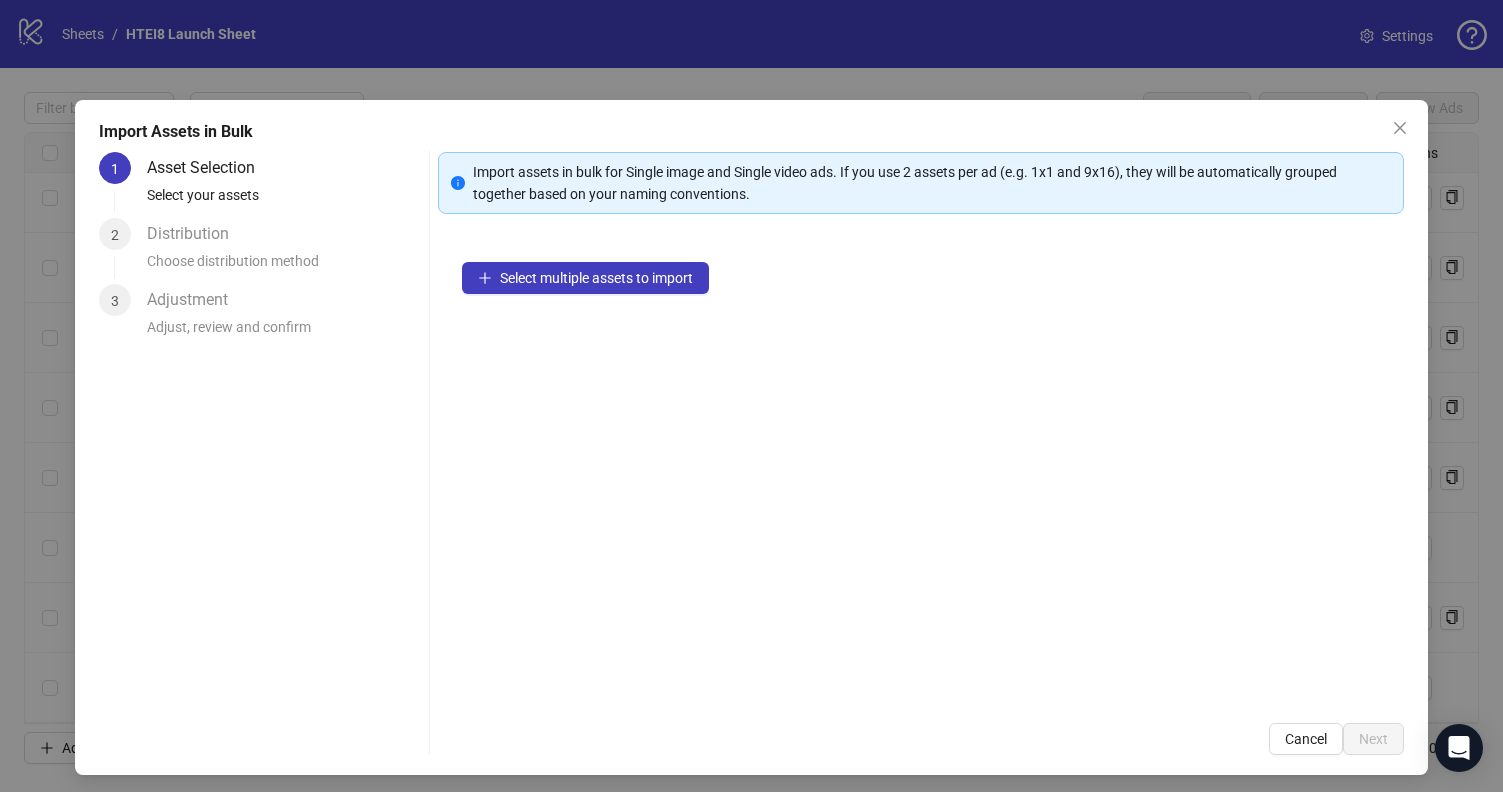 click on "Select multiple assets to import" at bounding box center [921, 468] 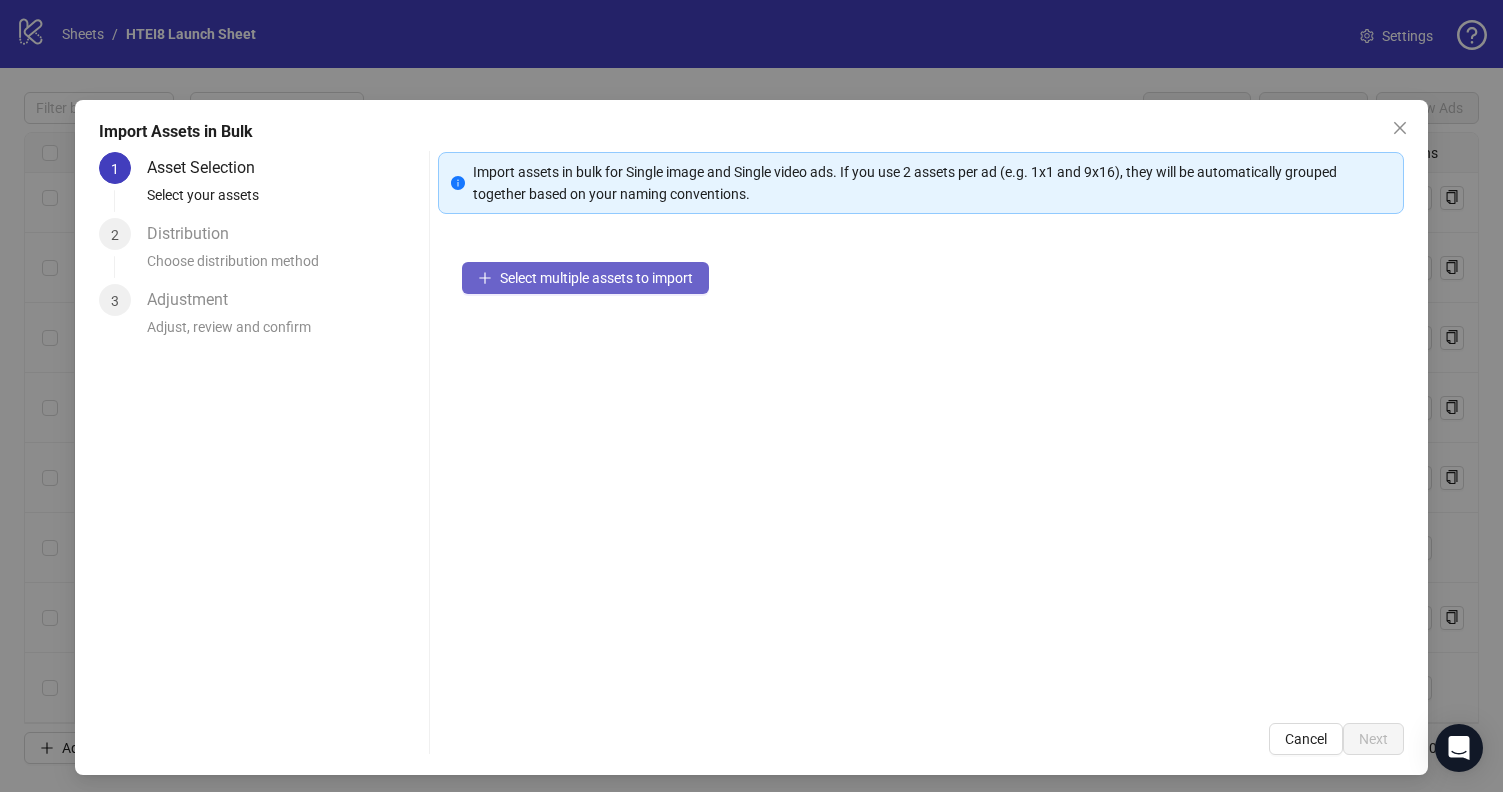 click on "Select multiple assets to import" at bounding box center [585, 278] 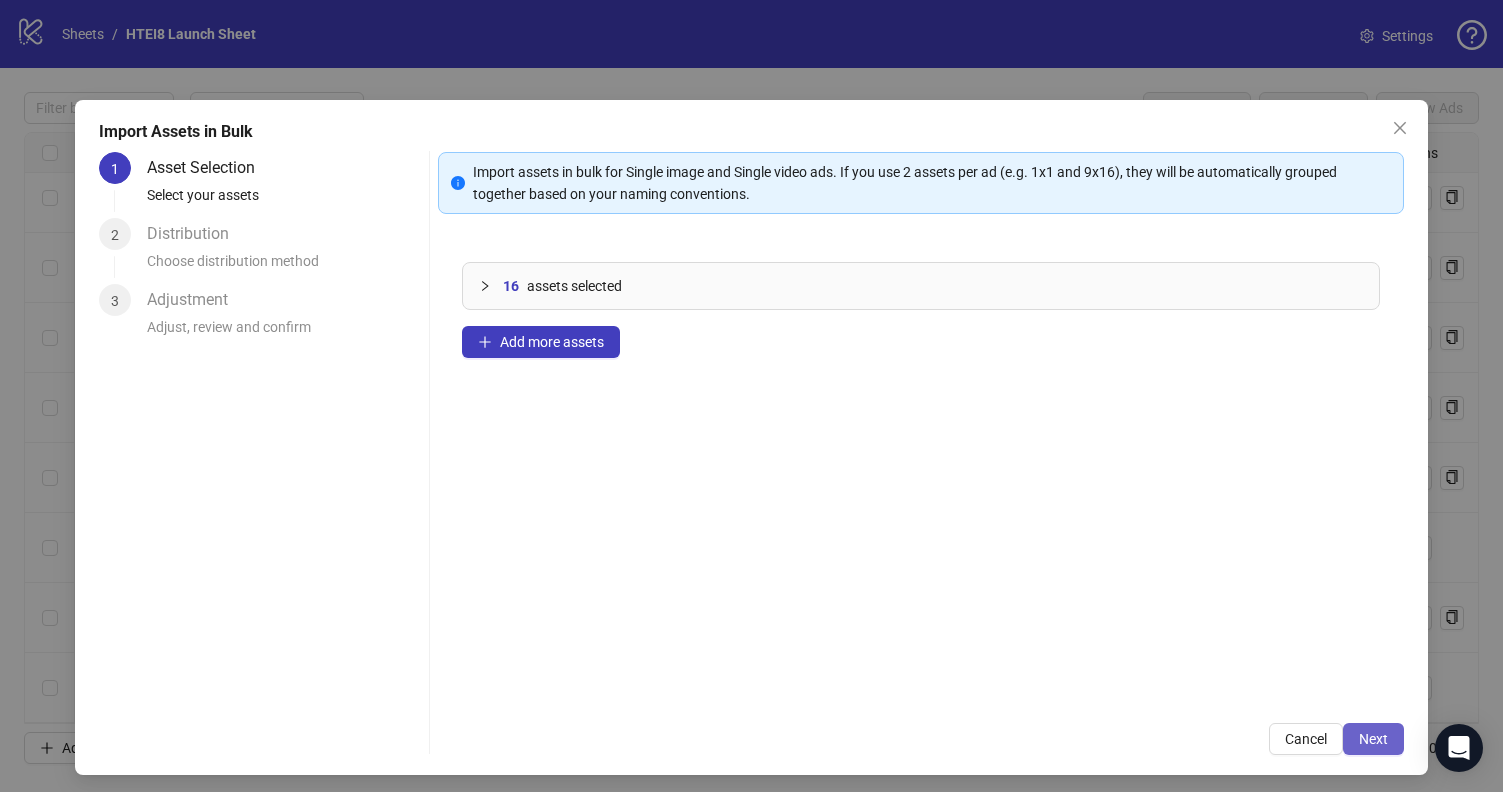 click on "Next" at bounding box center (1373, 739) 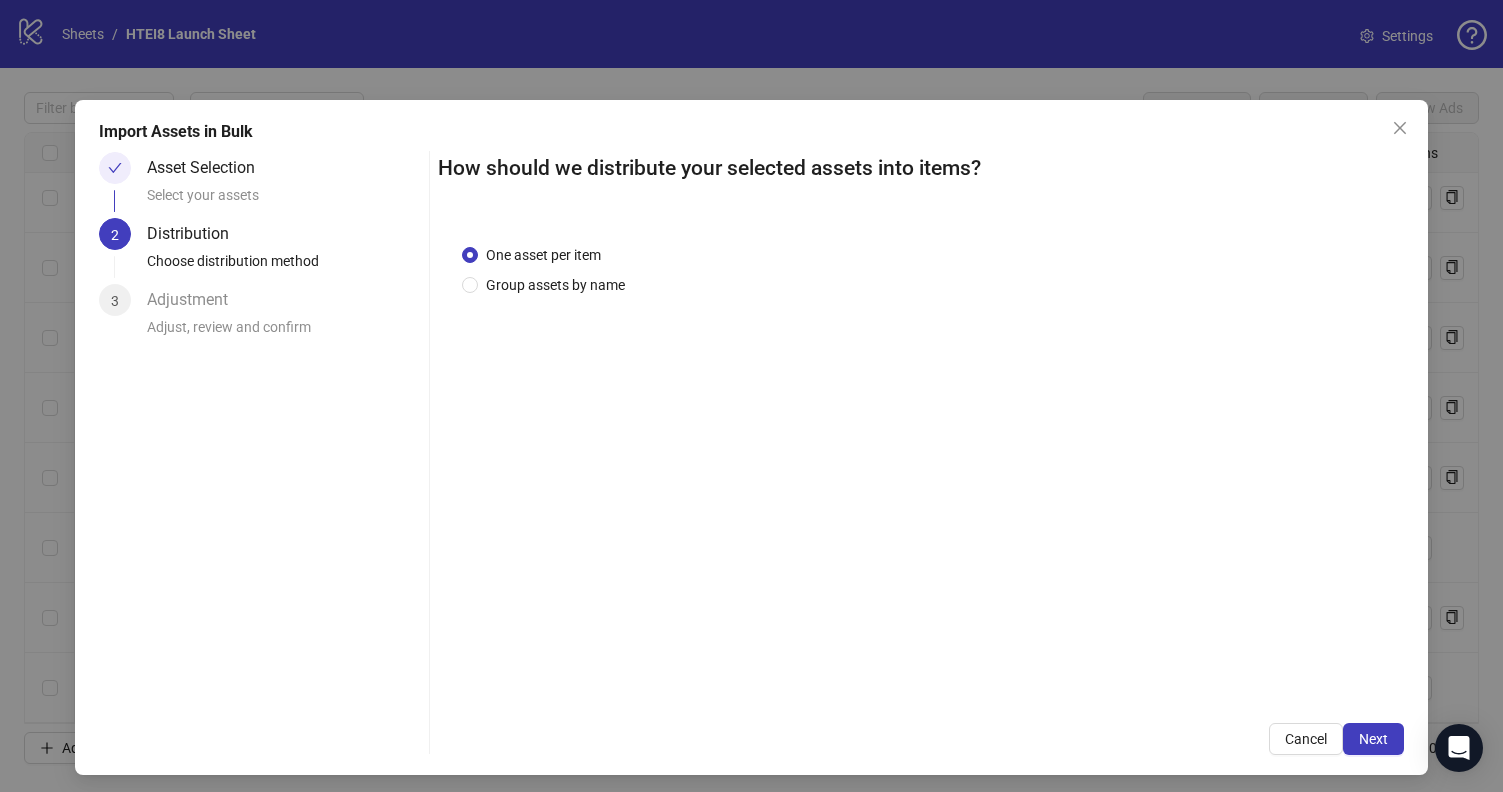 click on "Next" at bounding box center [1373, 739] 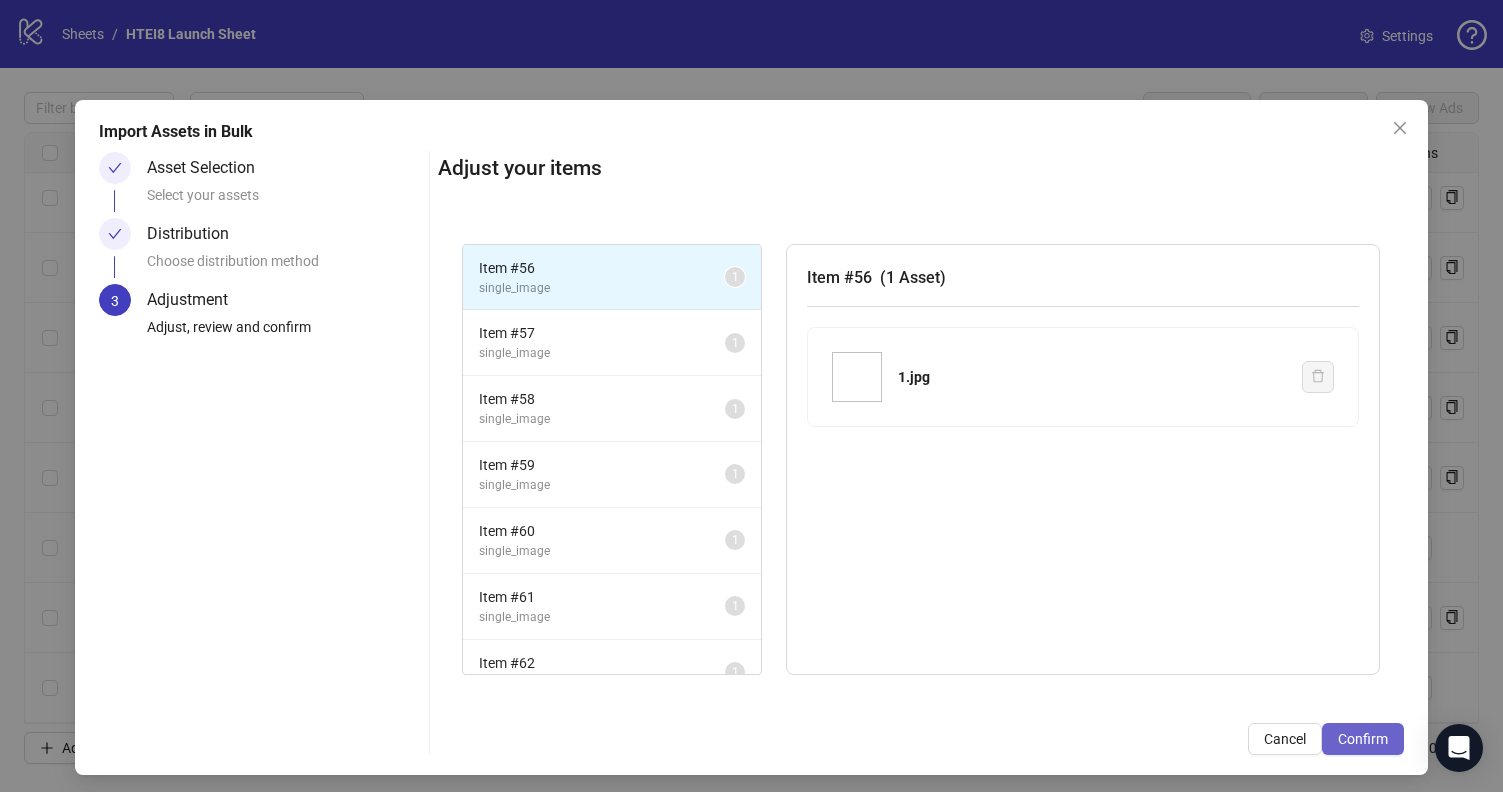 click on "Confirm" at bounding box center (1363, 739) 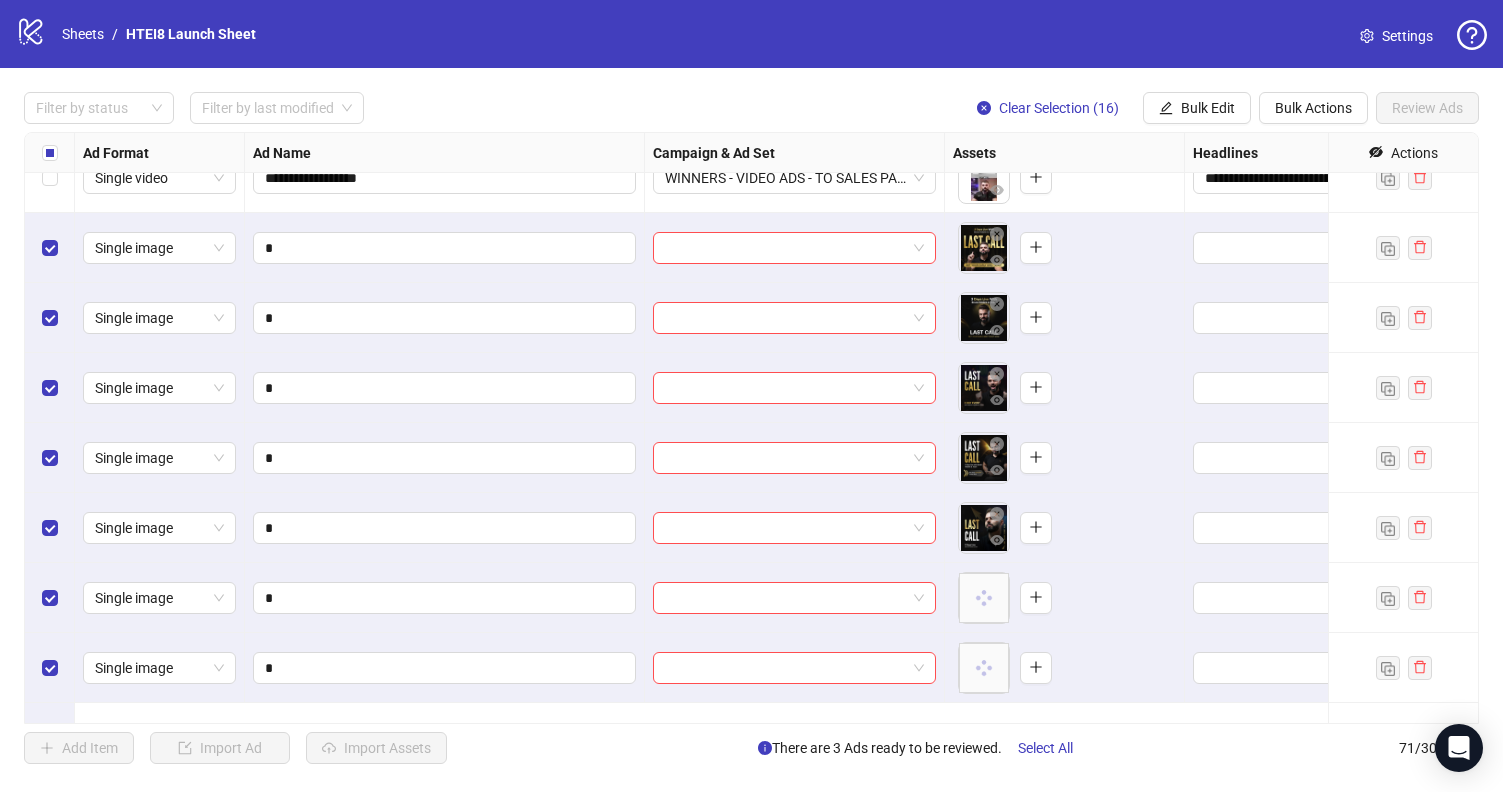 scroll, scrollTop: 3596, scrollLeft: 0, axis: vertical 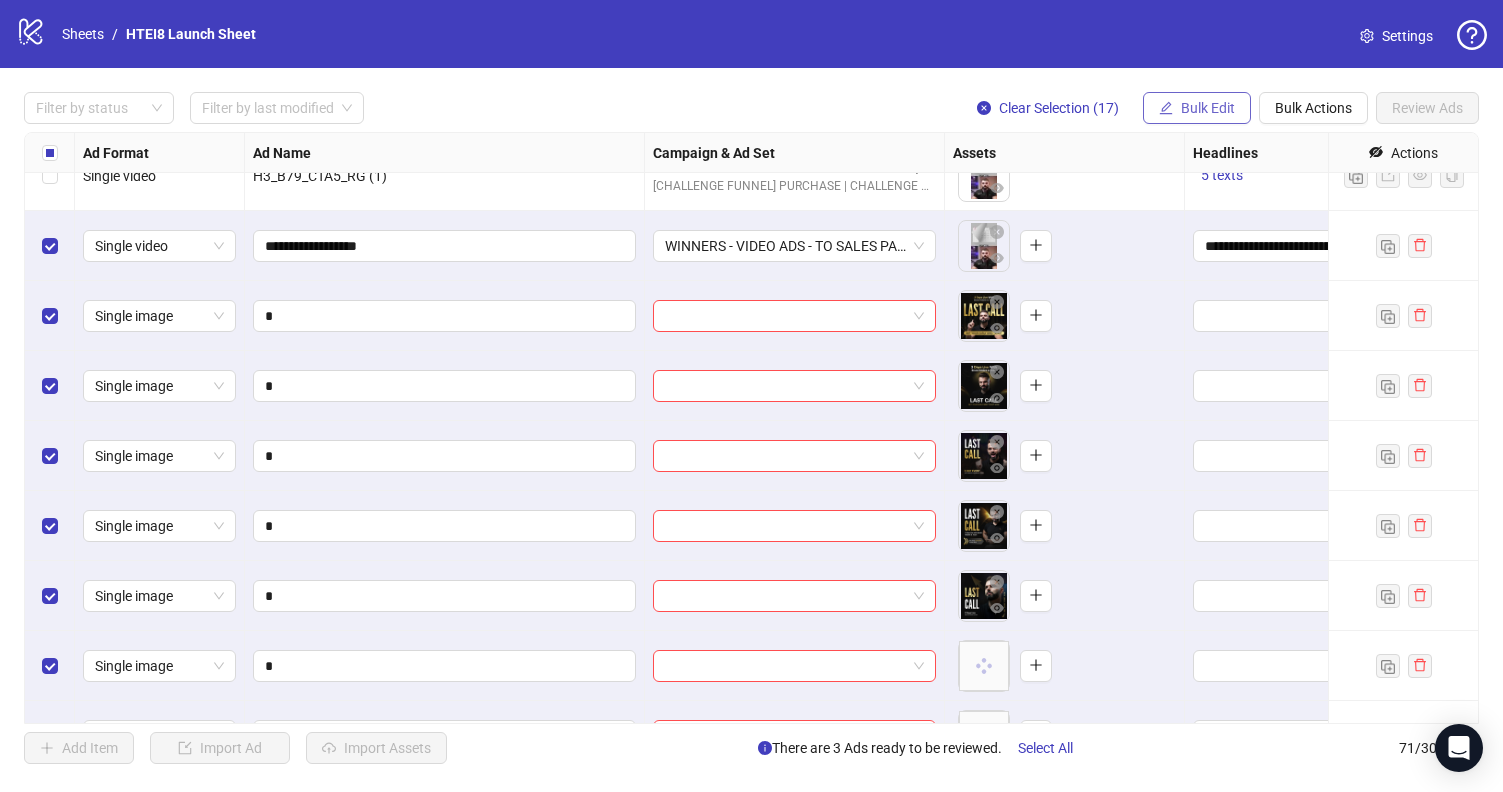 click on "Bulk Edit" at bounding box center (1197, 108) 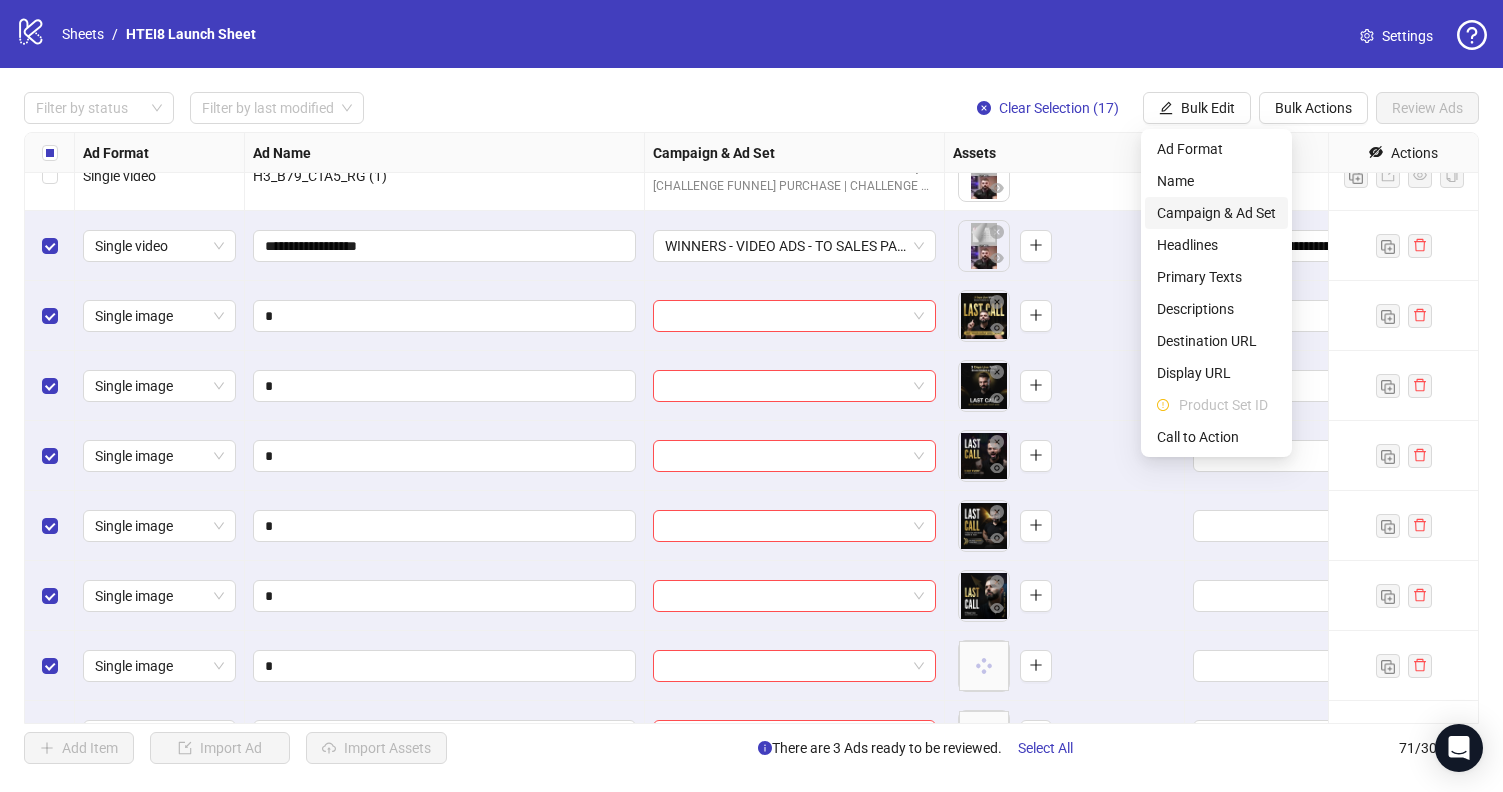 click on "Campaign & Ad Set" at bounding box center [1216, 213] 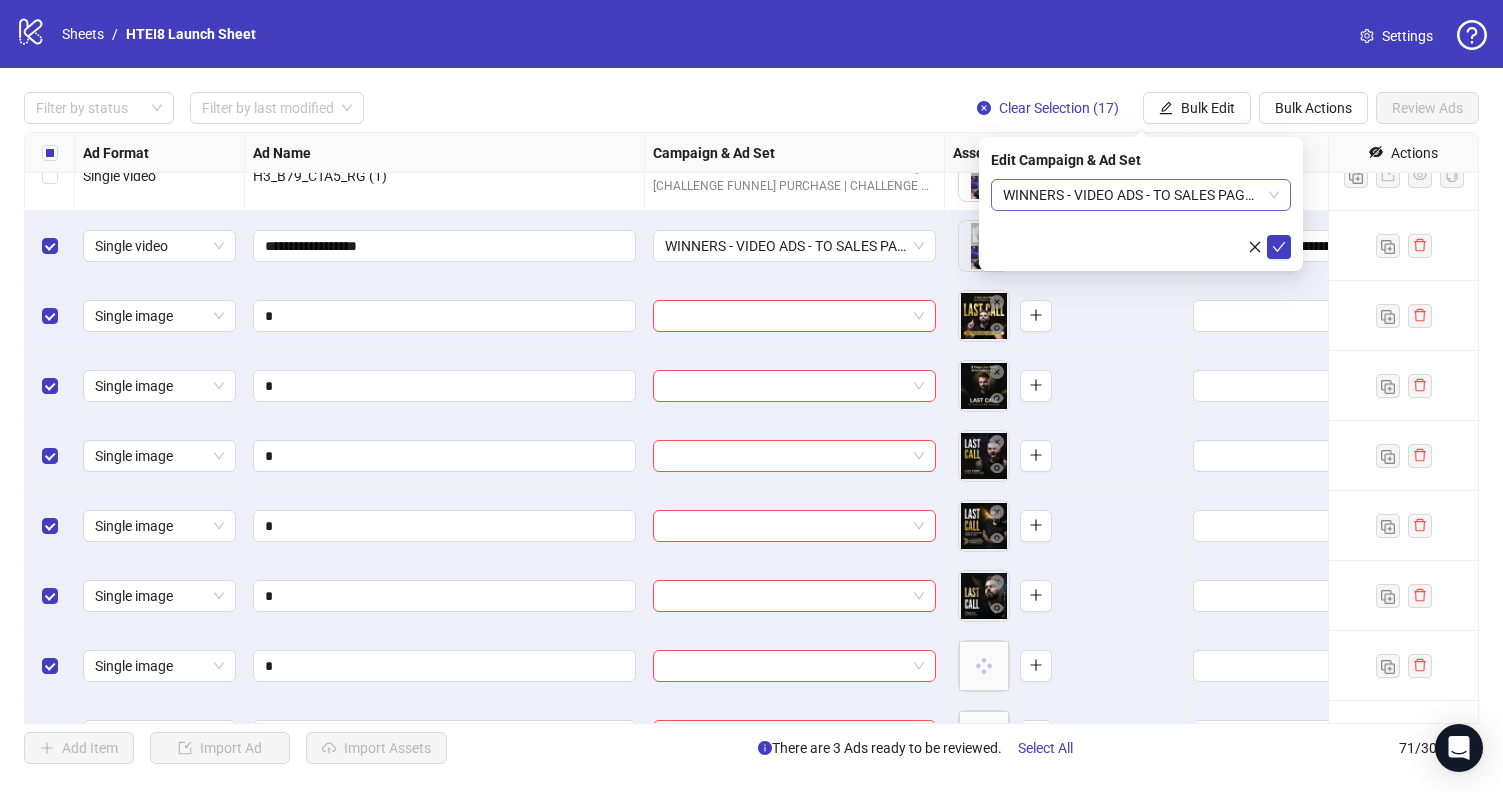 click on "WINNERS - VIDEO ADS - TO SALES PAGE - (08.06.2025)" at bounding box center (1141, 195) 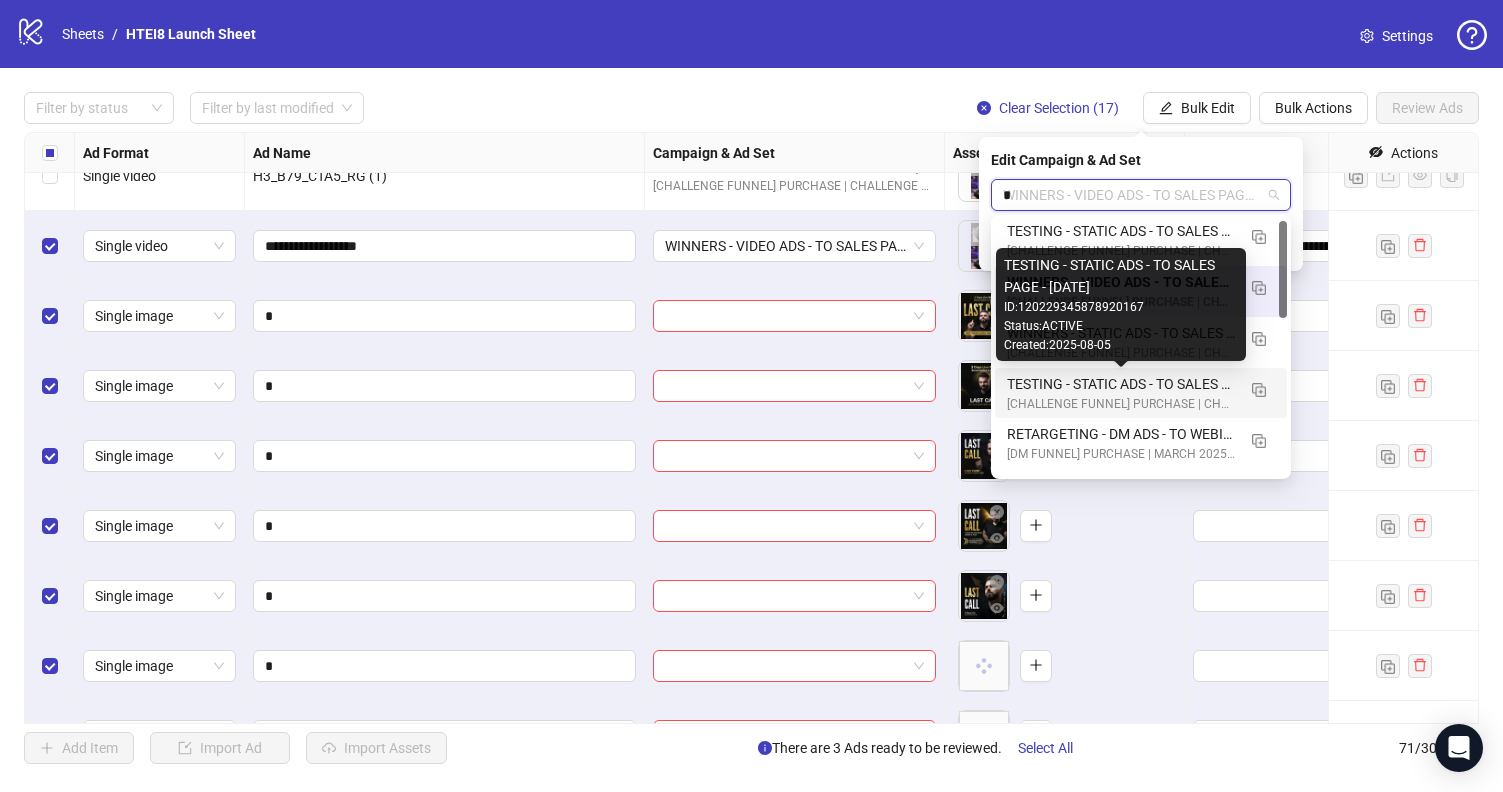 scroll, scrollTop: 0, scrollLeft: 0, axis: both 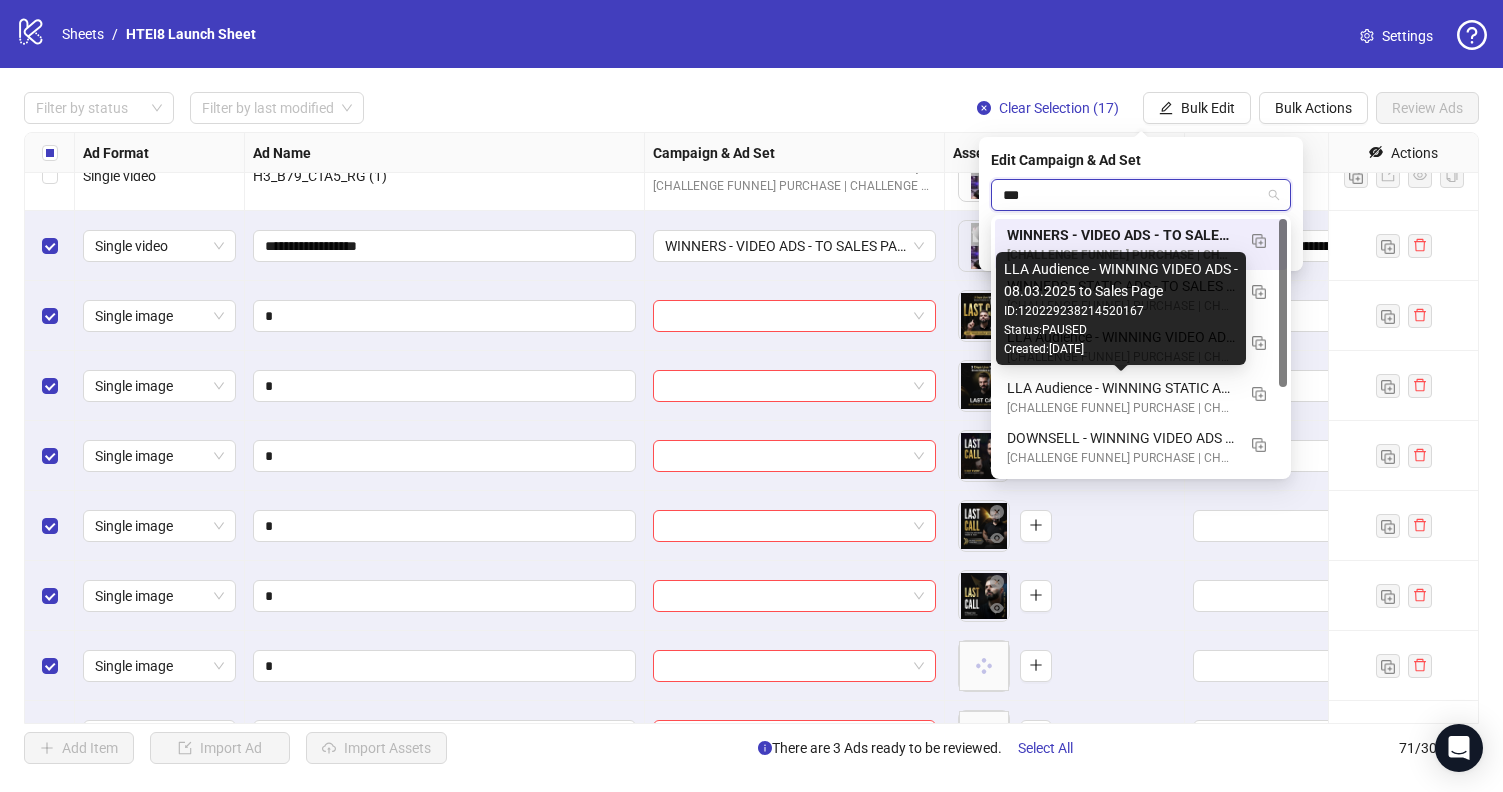 type on "****" 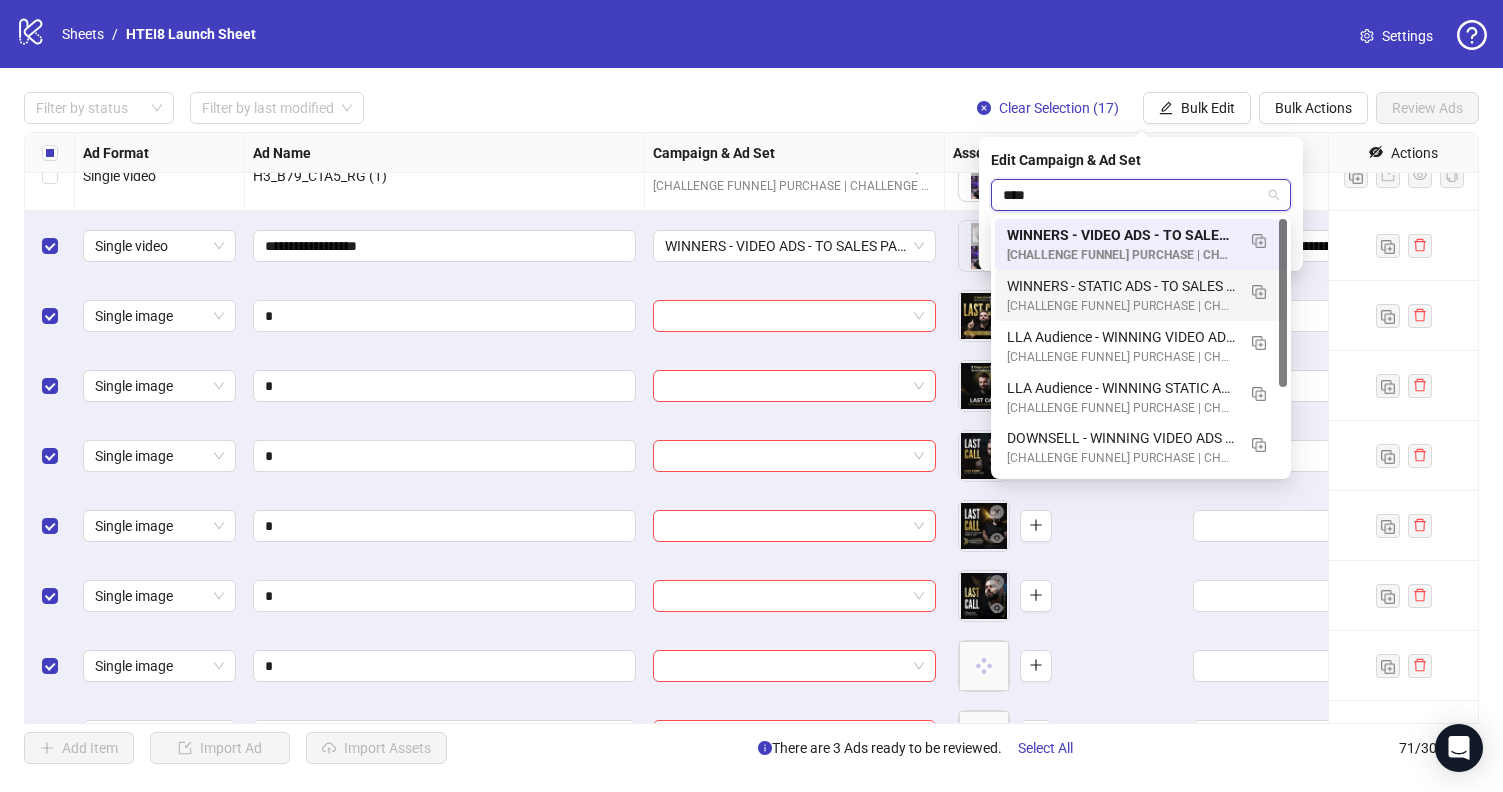 click on "WINNERS - STATIC ADS - TO SALES PAGE - (08.06.2025)" at bounding box center (1121, 286) 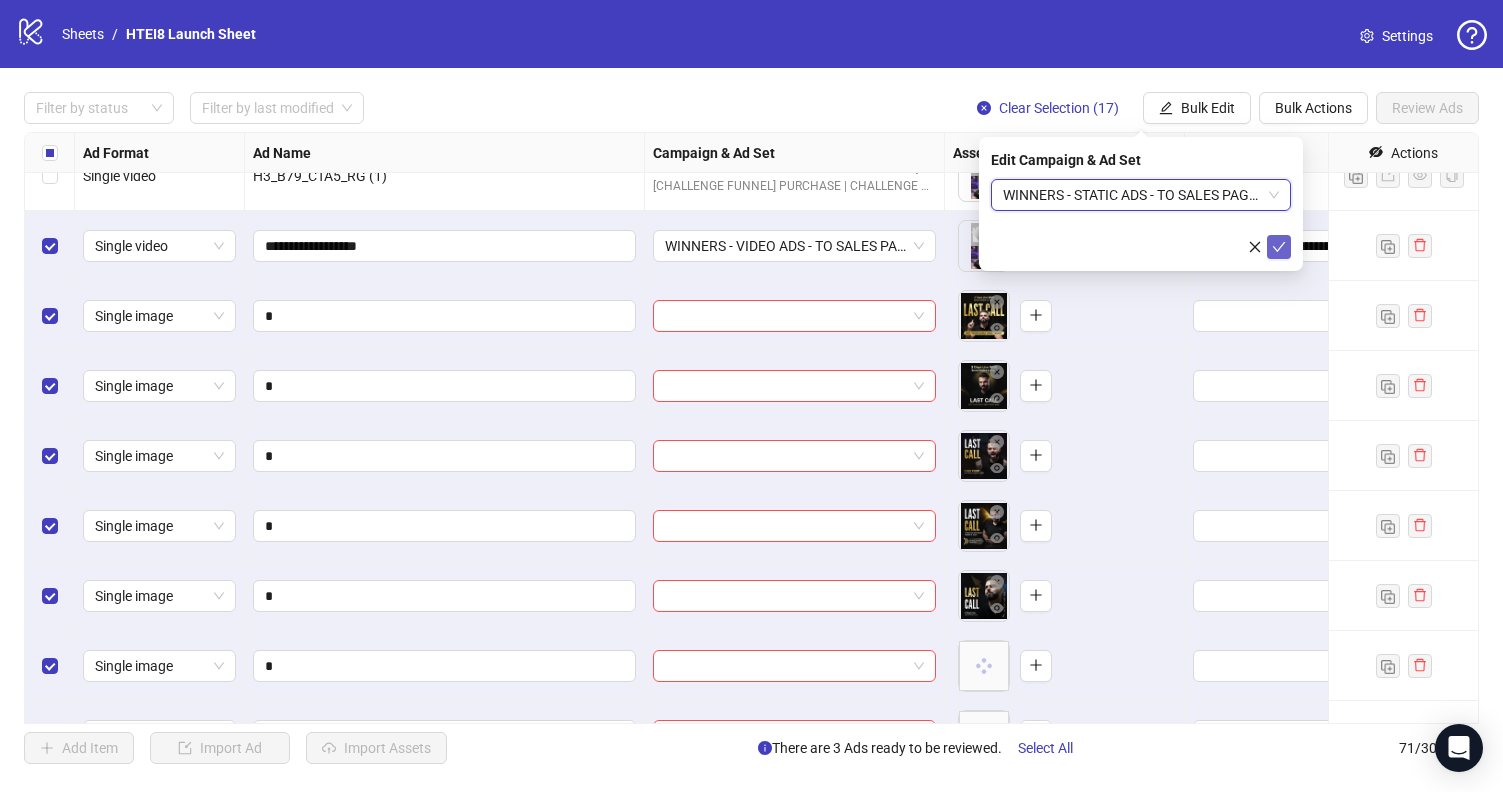 click 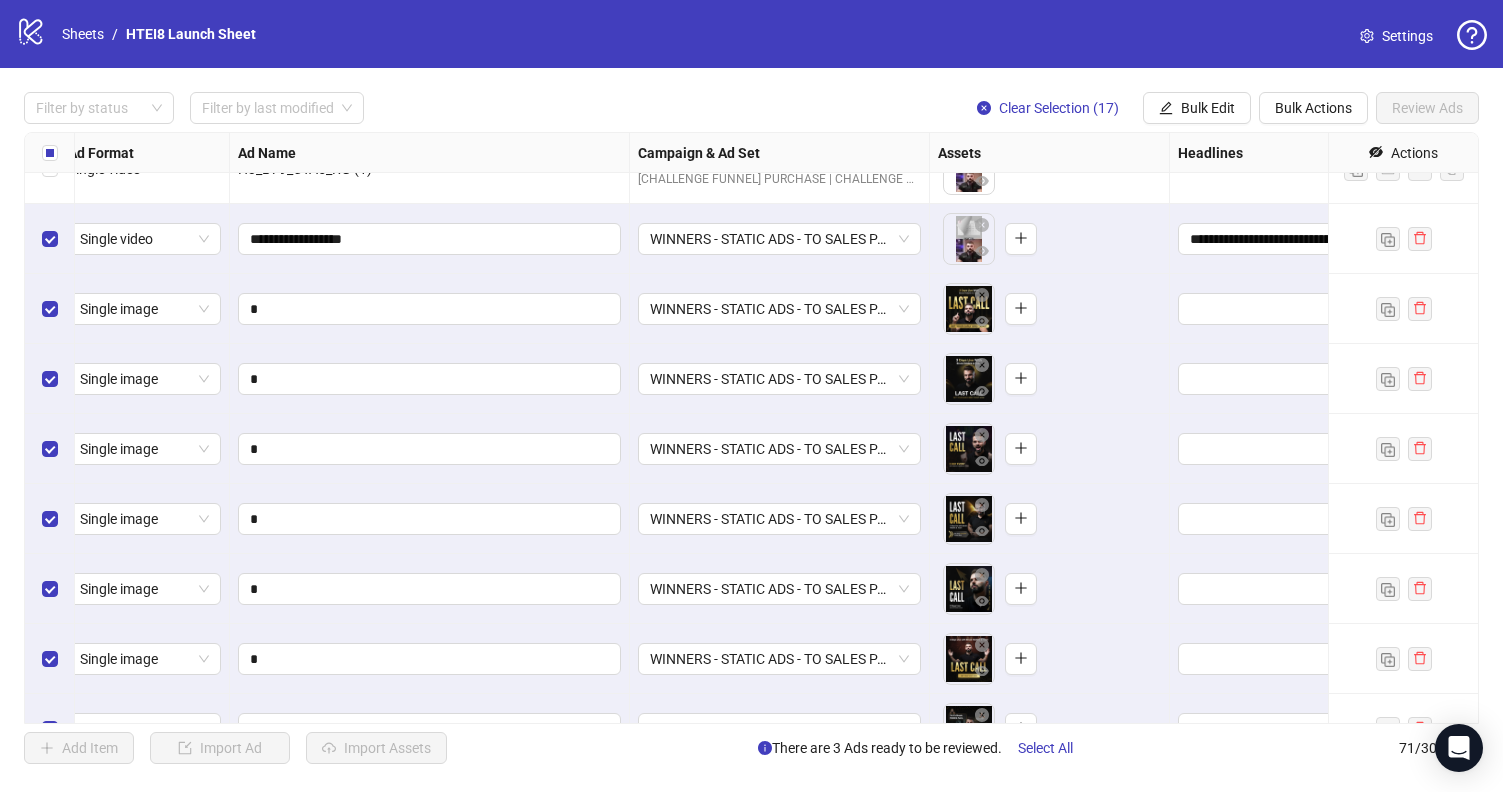 scroll, scrollTop: 3749, scrollLeft: 258, axis: both 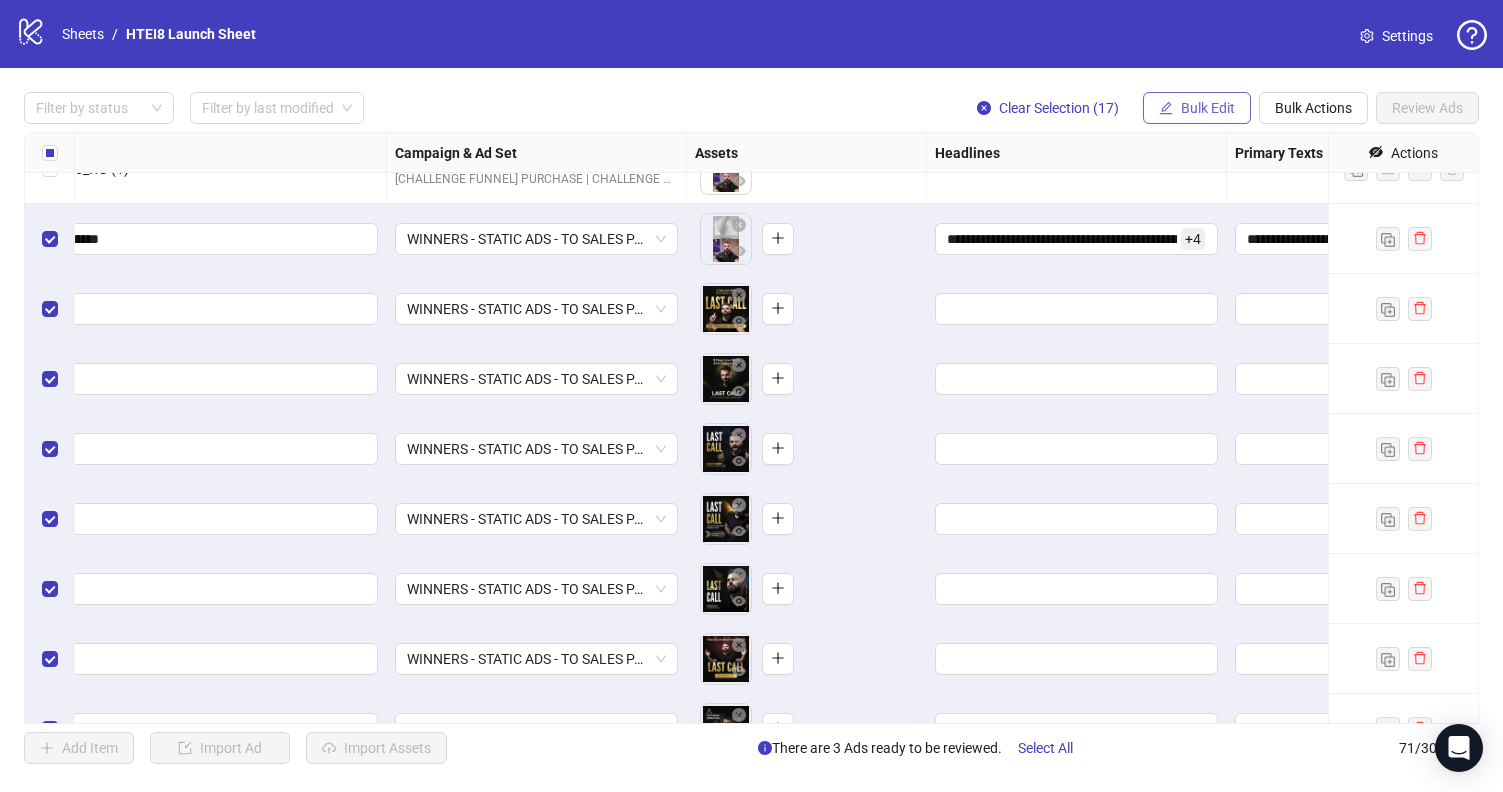 click 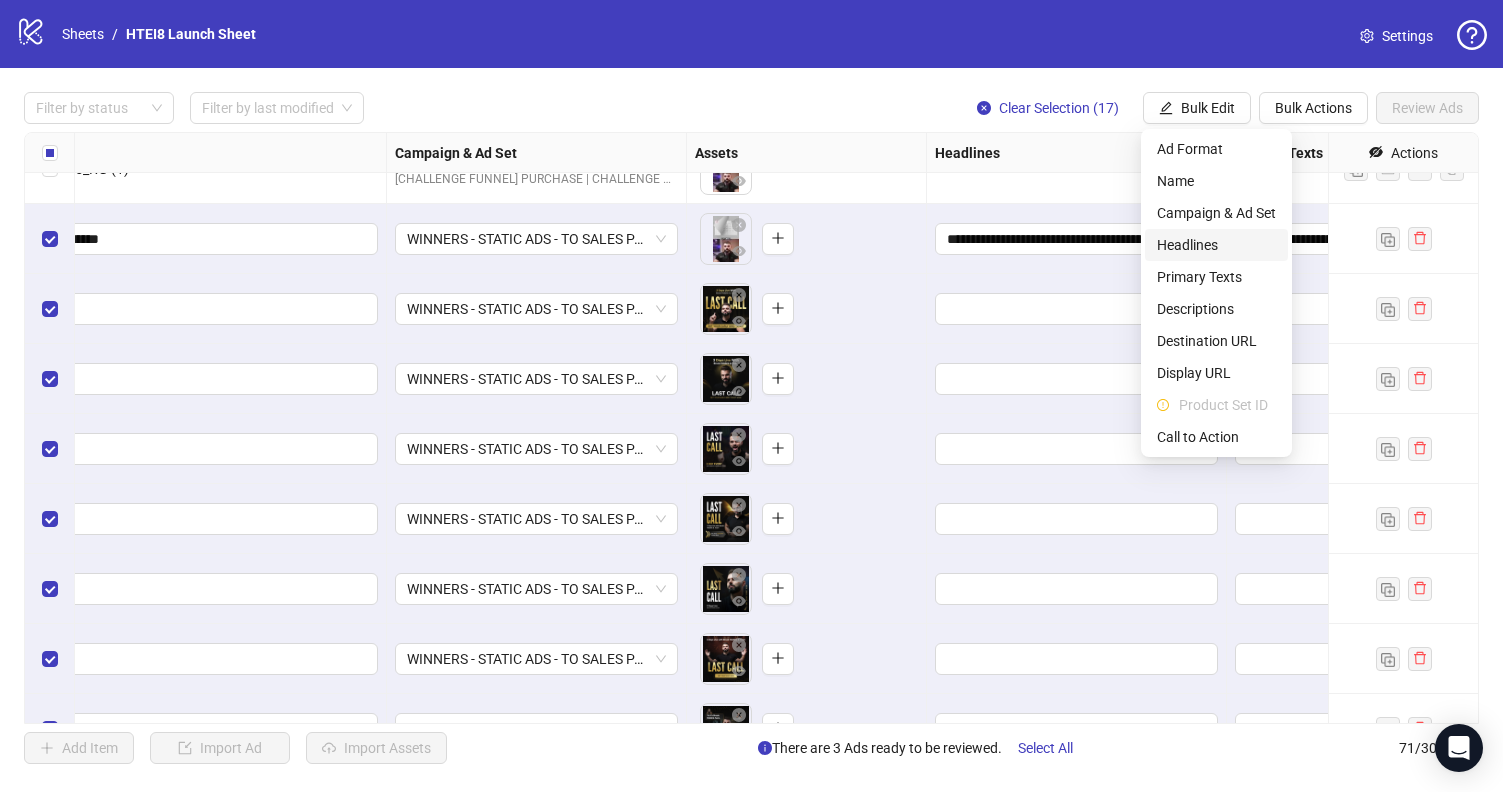 click on "Headlines" at bounding box center [1216, 245] 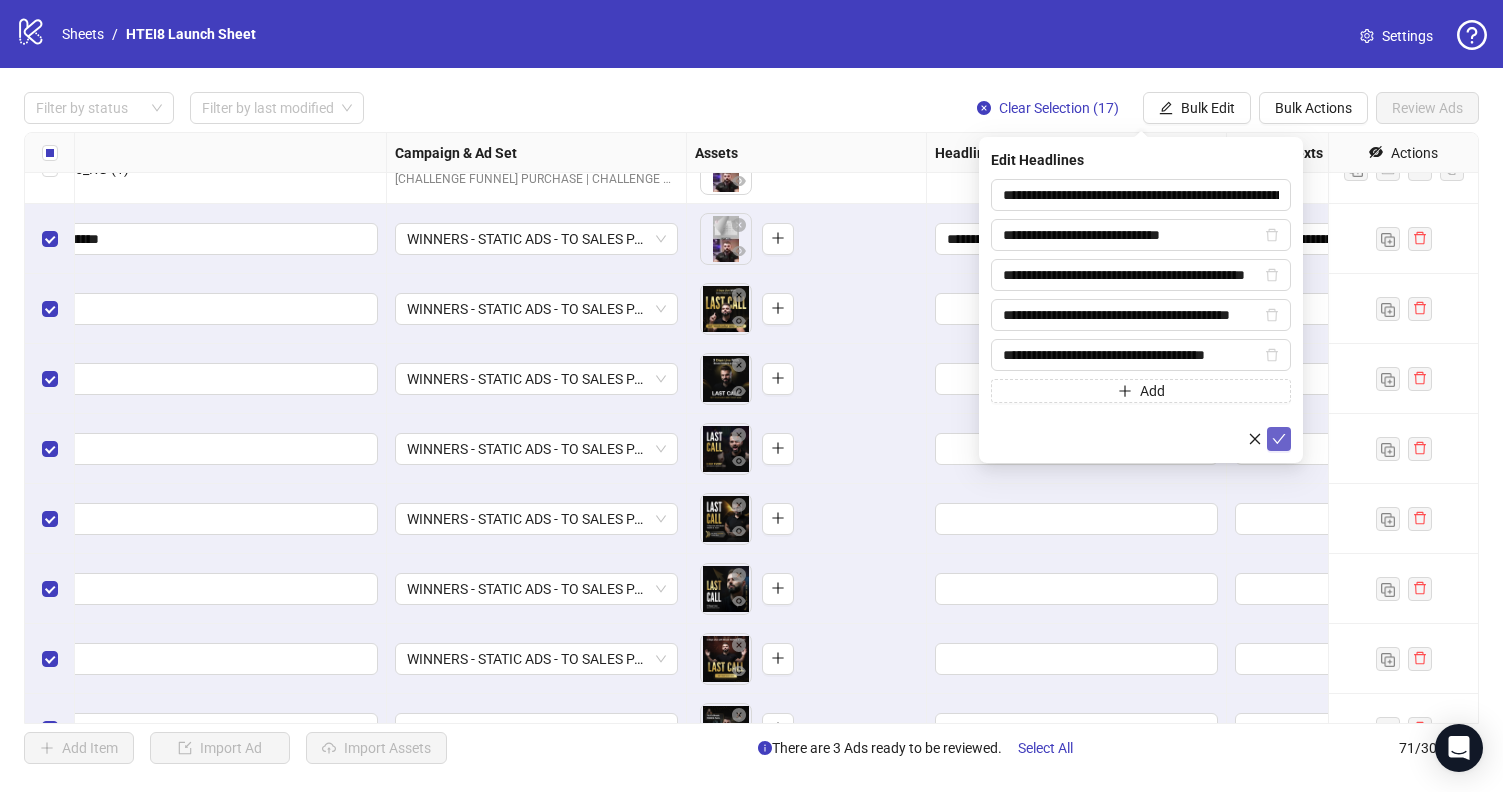 click 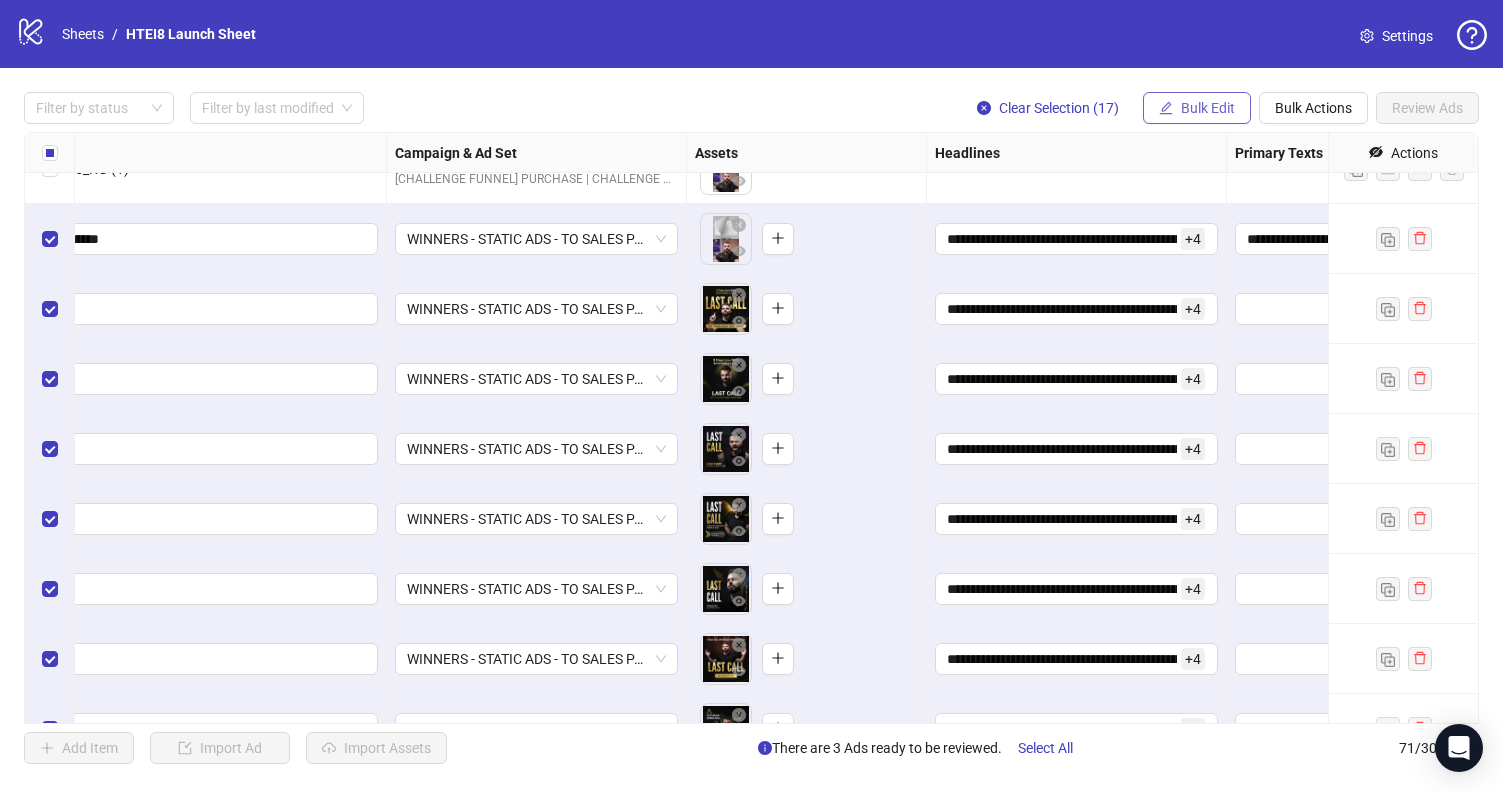 click on "Bulk Edit" at bounding box center [1208, 108] 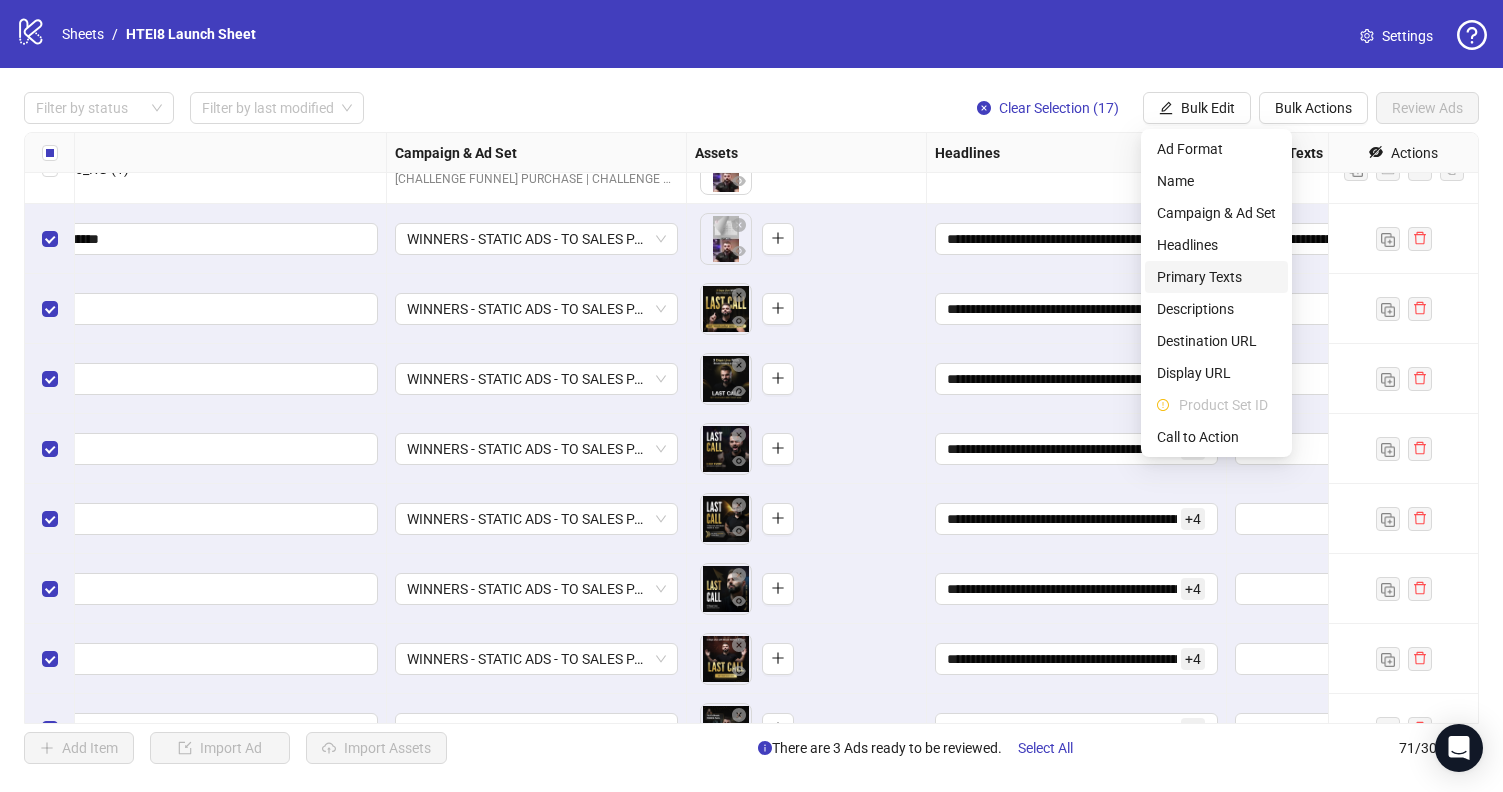 click on "Primary Texts" at bounding box center (1216, 277) 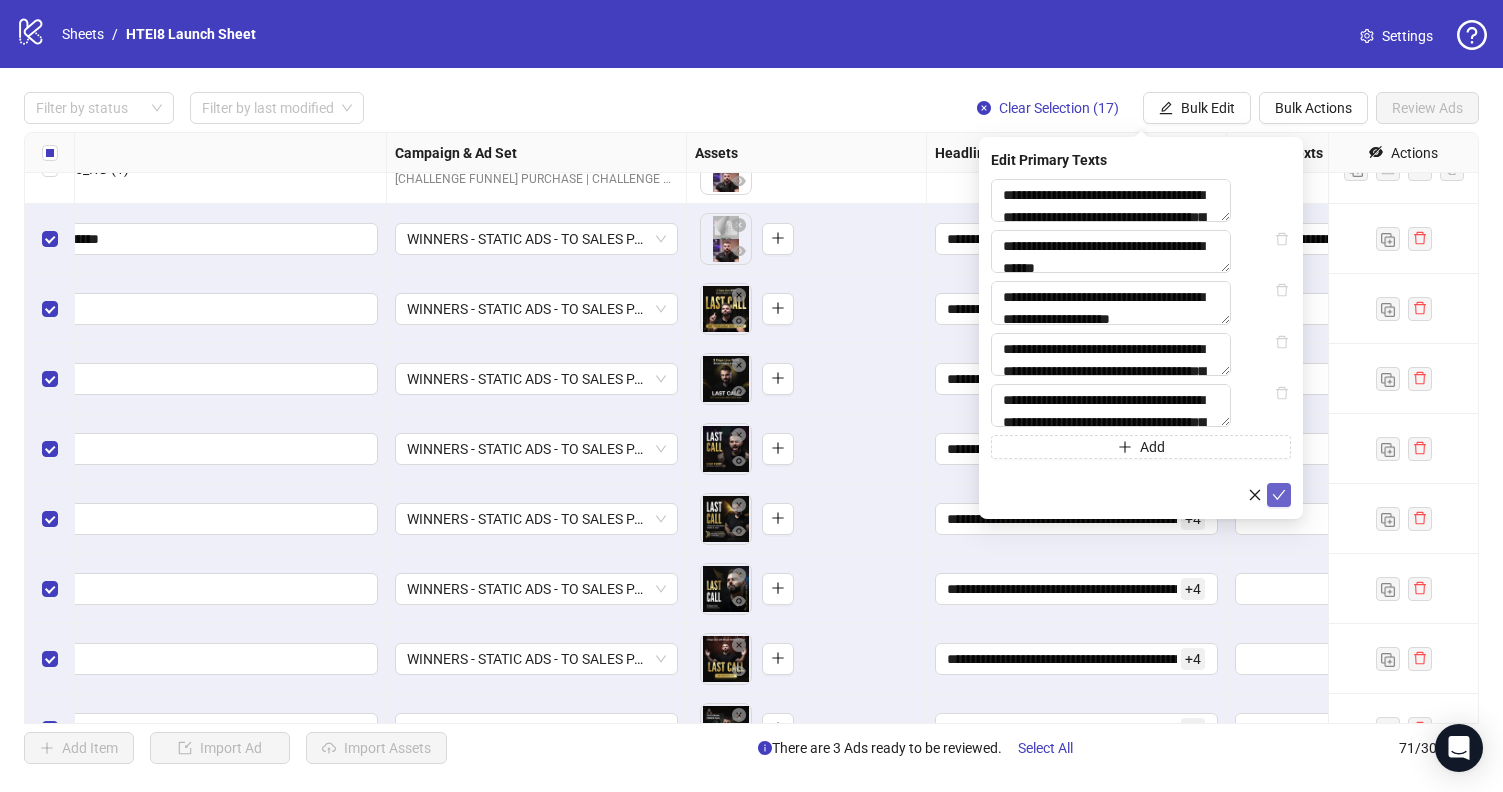 click 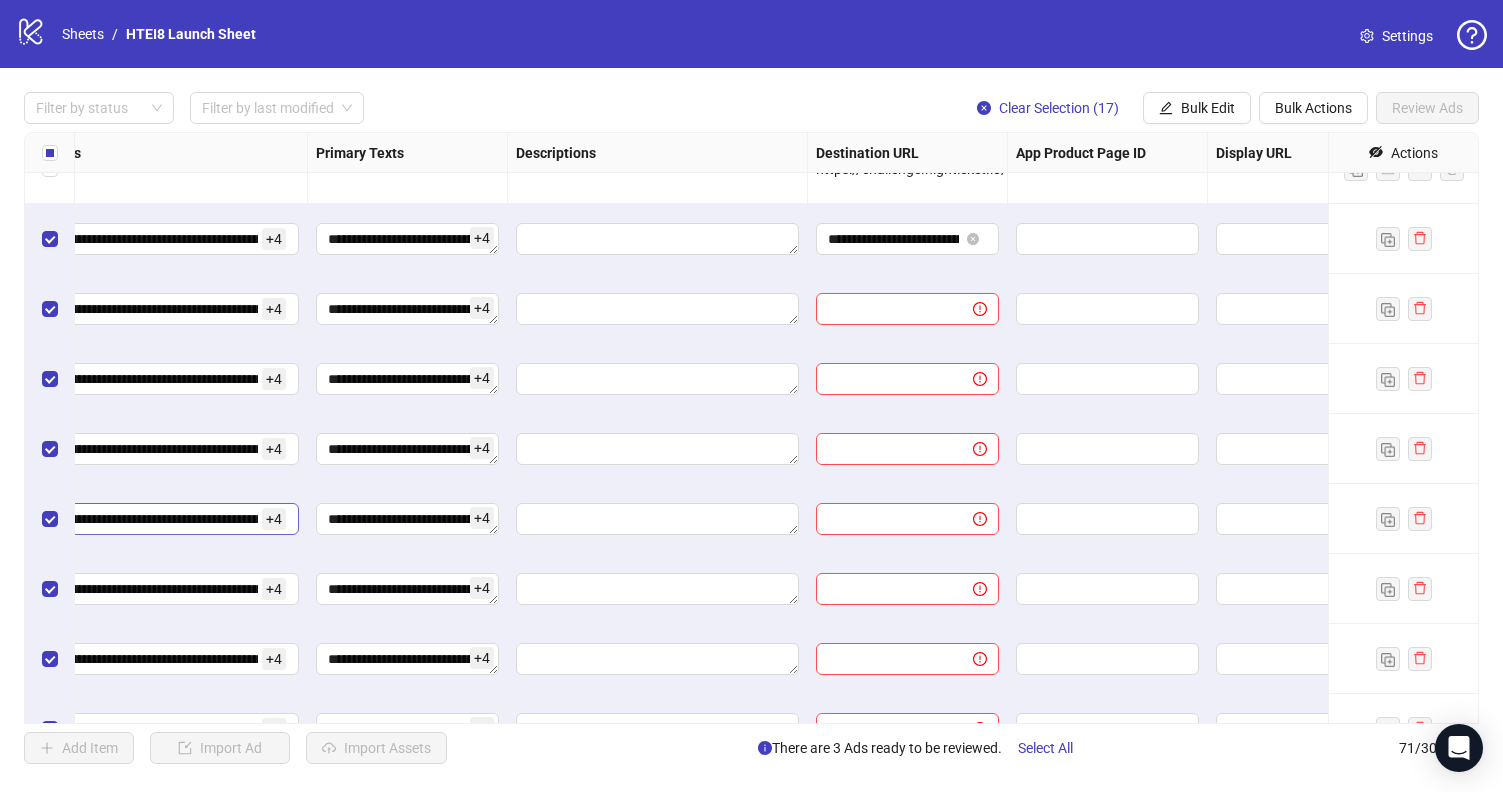 scroll, scrollTop: 3749, scrollLeft: 1395, axis: both 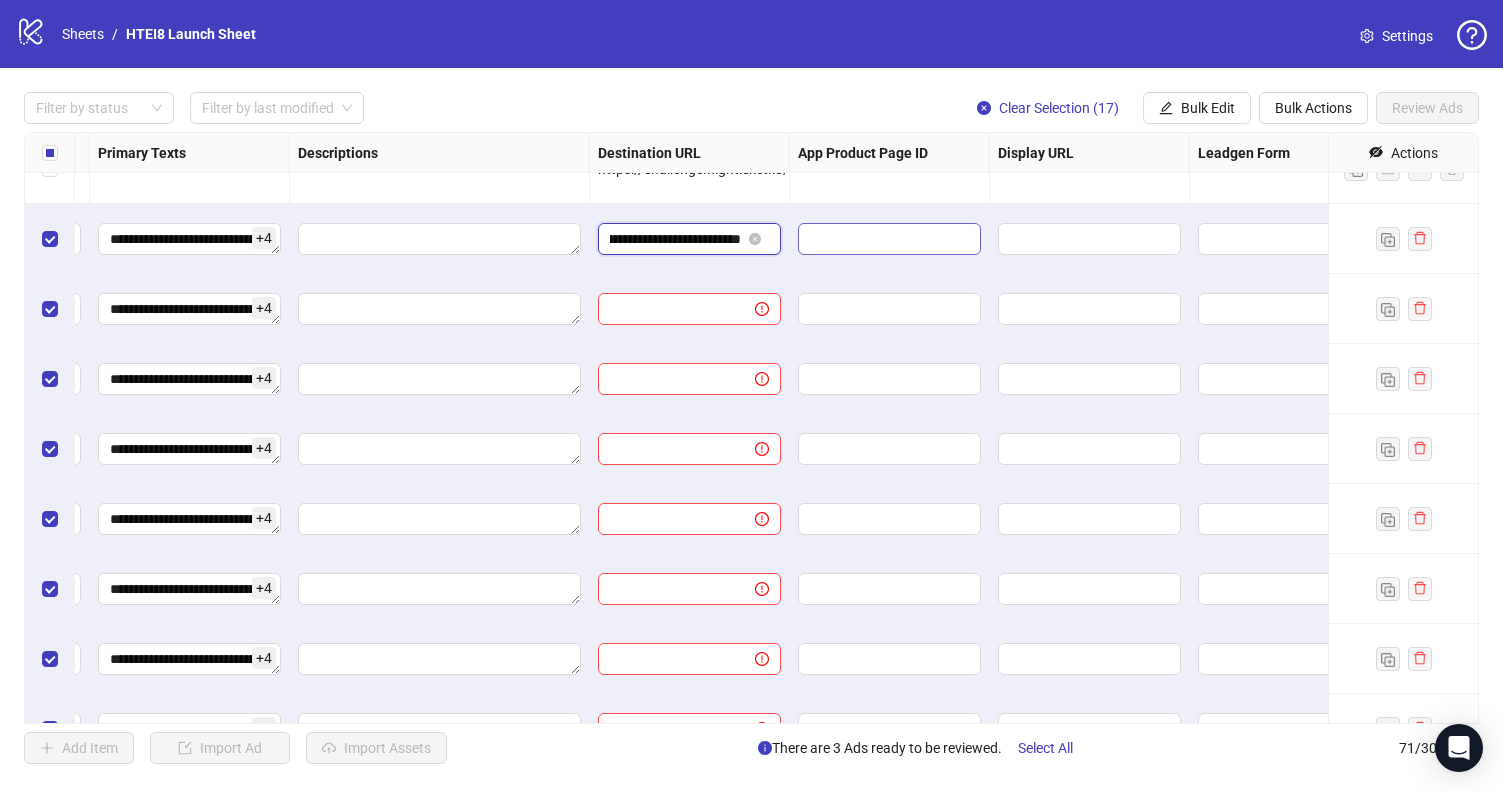 drag, startPoint x: 690, startPoint y: 244, endPoint x: 871, endPoint y: 245, distance: 181.00276 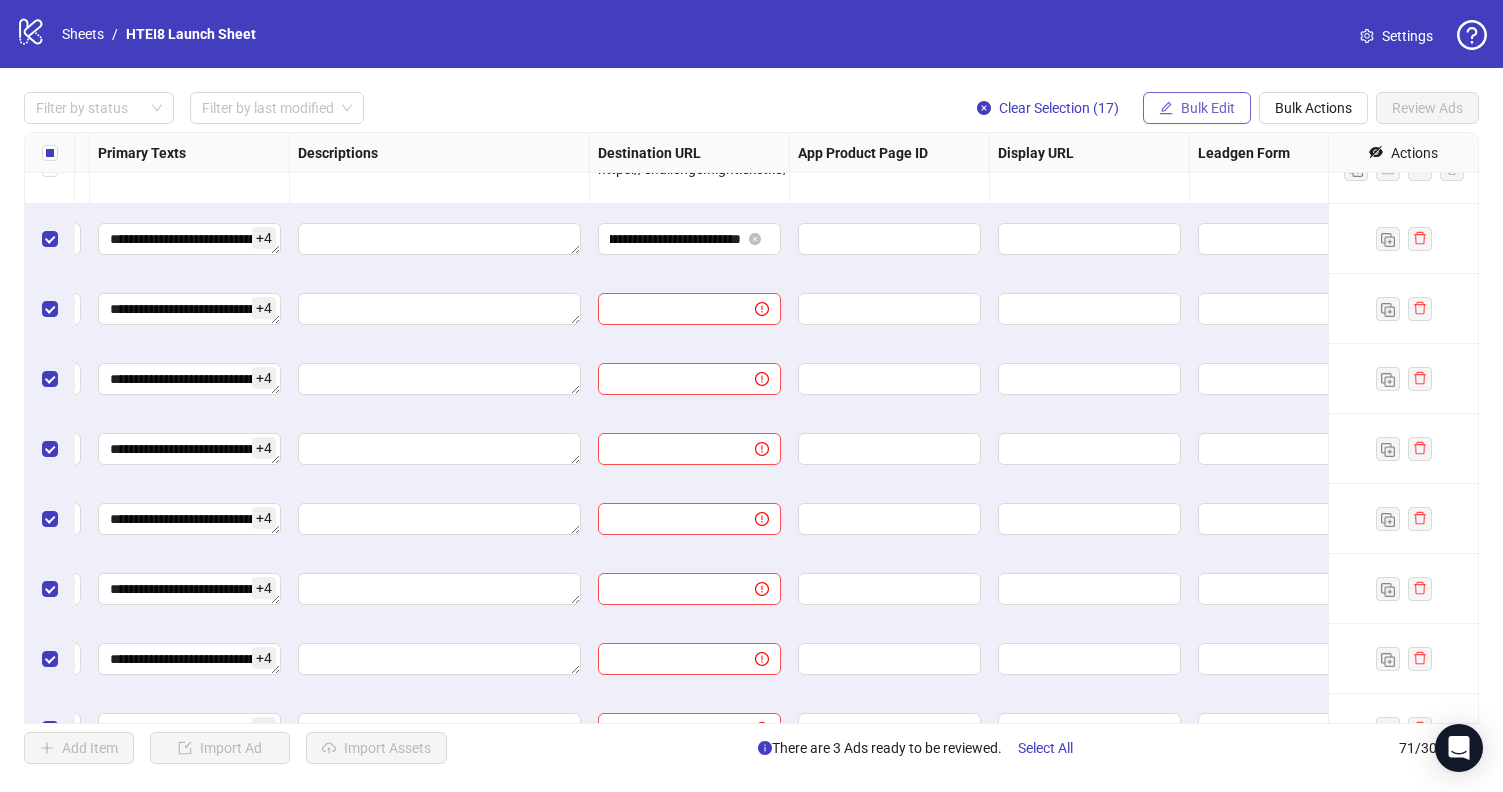 click on "Bulk Edit" at bounding box center [1197, 108] 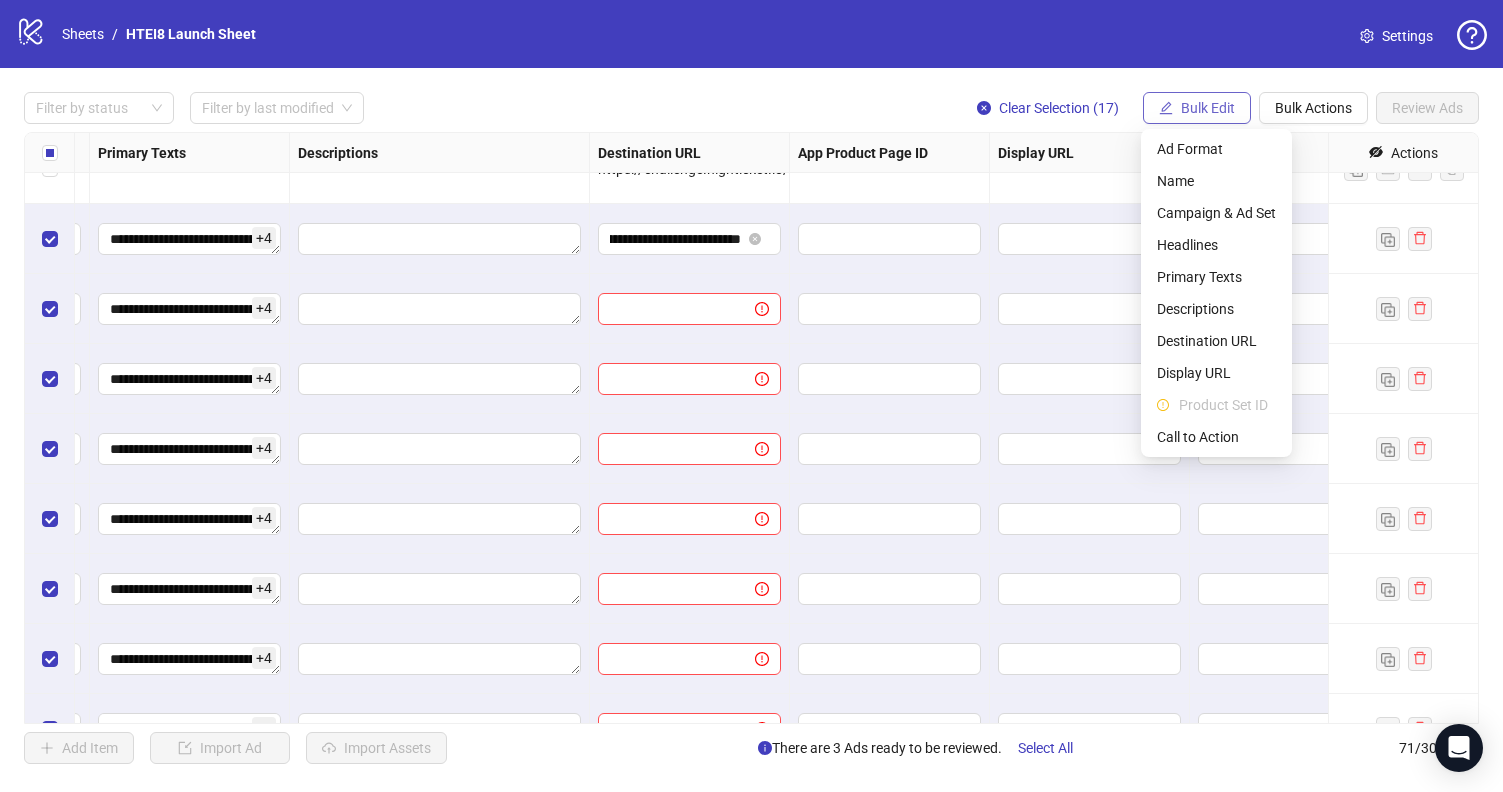 scroll, scrollTop: 0, scrollLeft: 0, axis: both 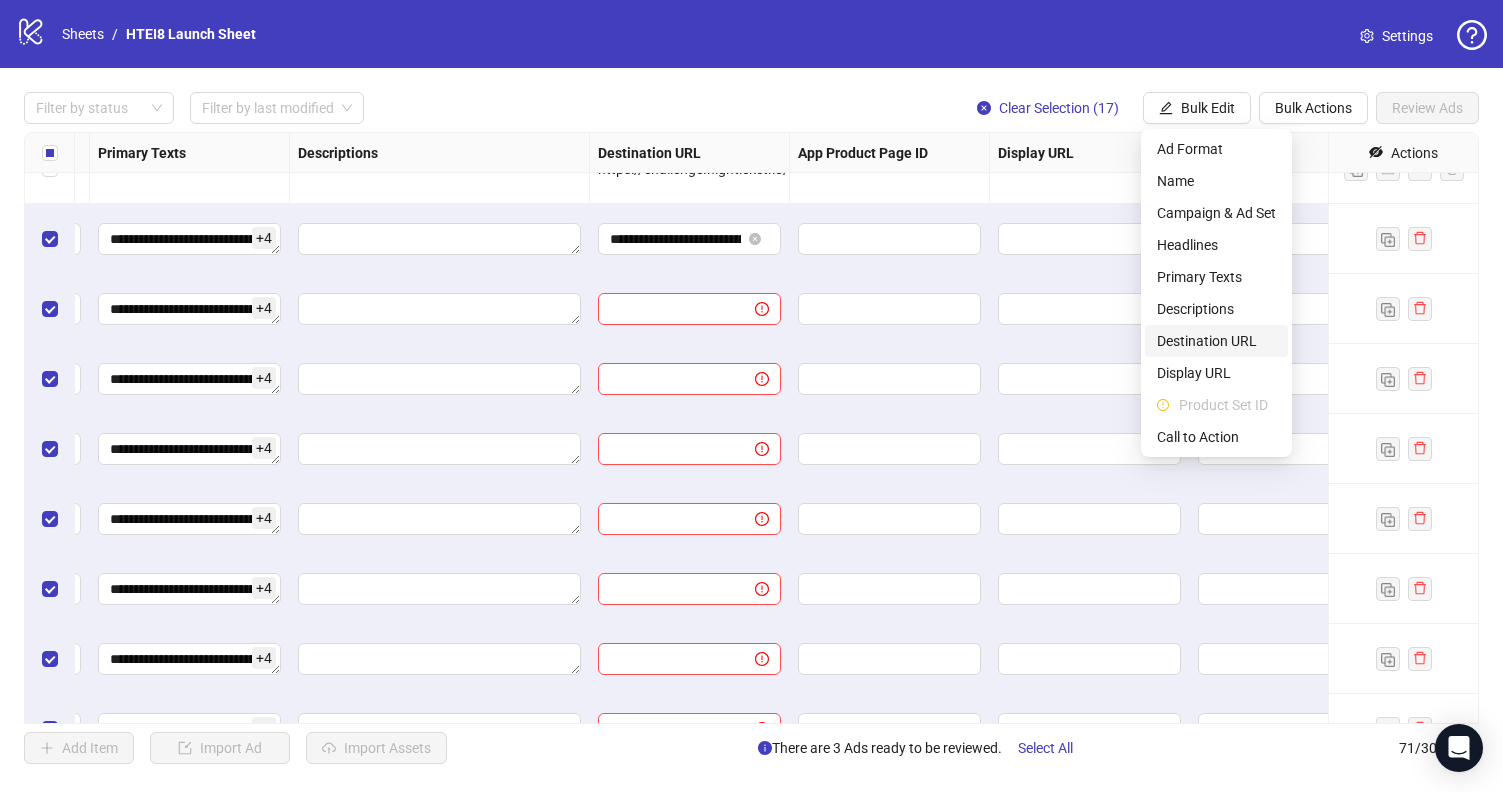 click on "Destination URL" at bounding box center [1216, 341] 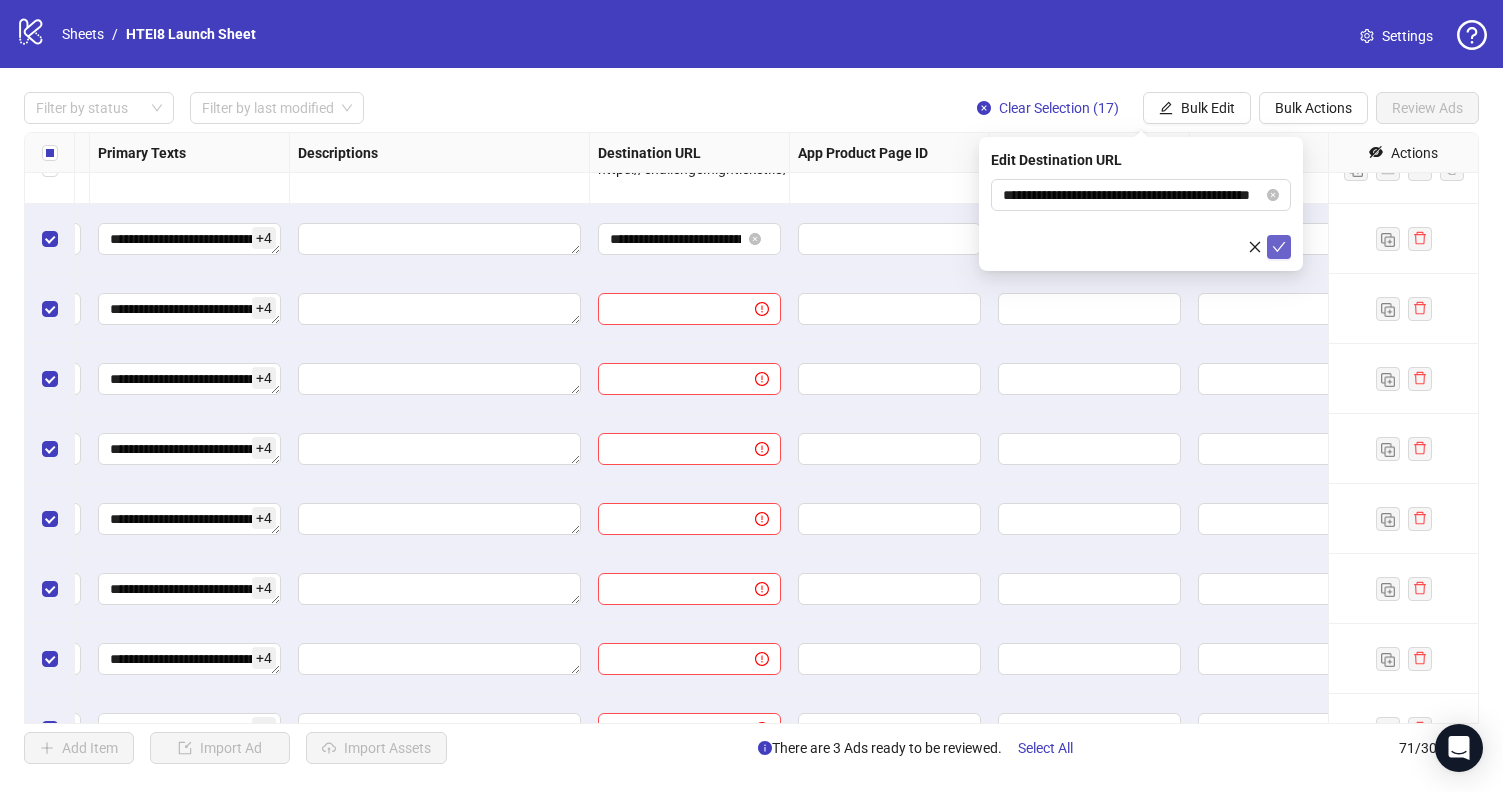 click 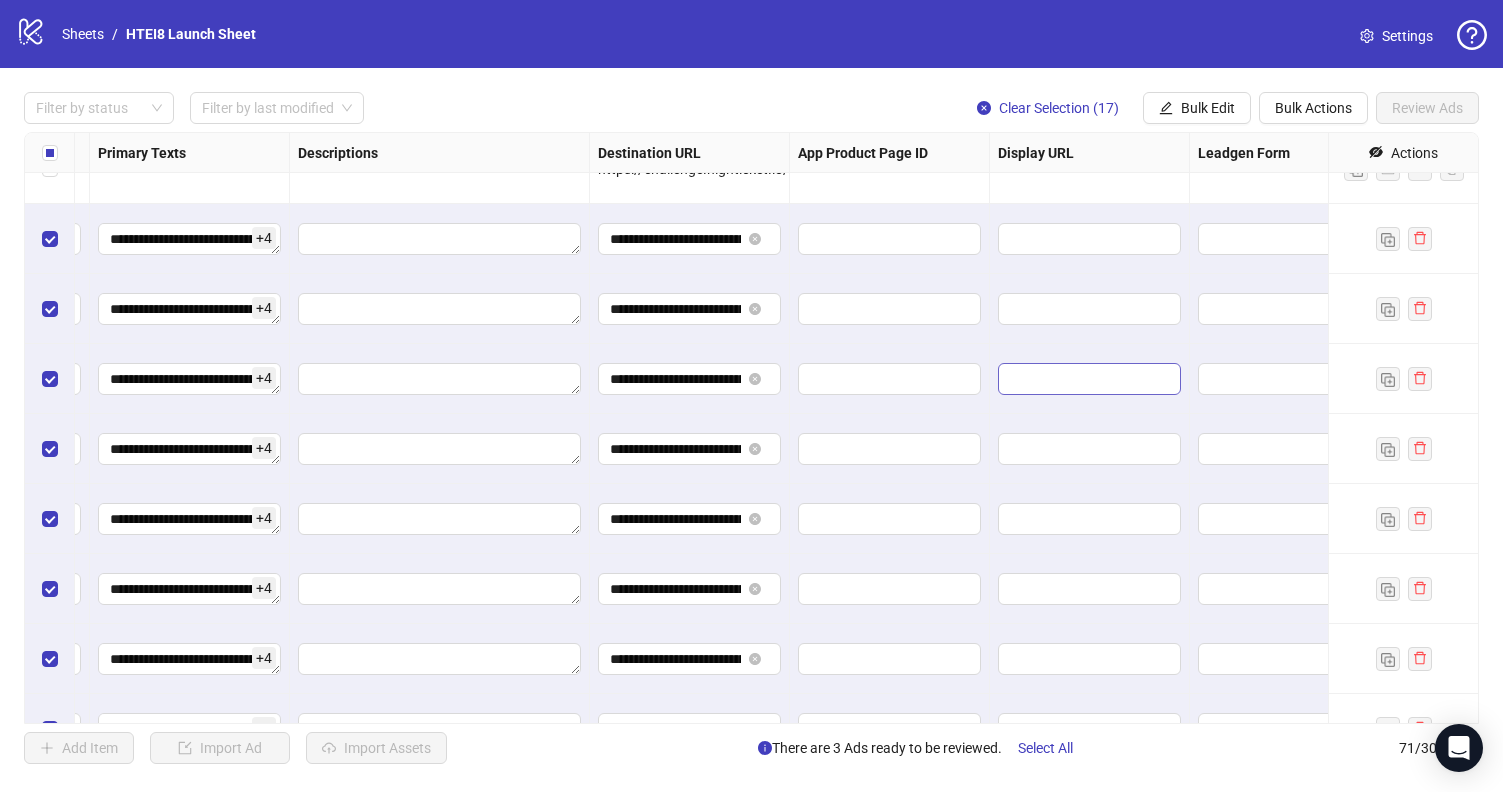 scroll, scrollTop: 3749, scrollLeft: 1817, axis: both 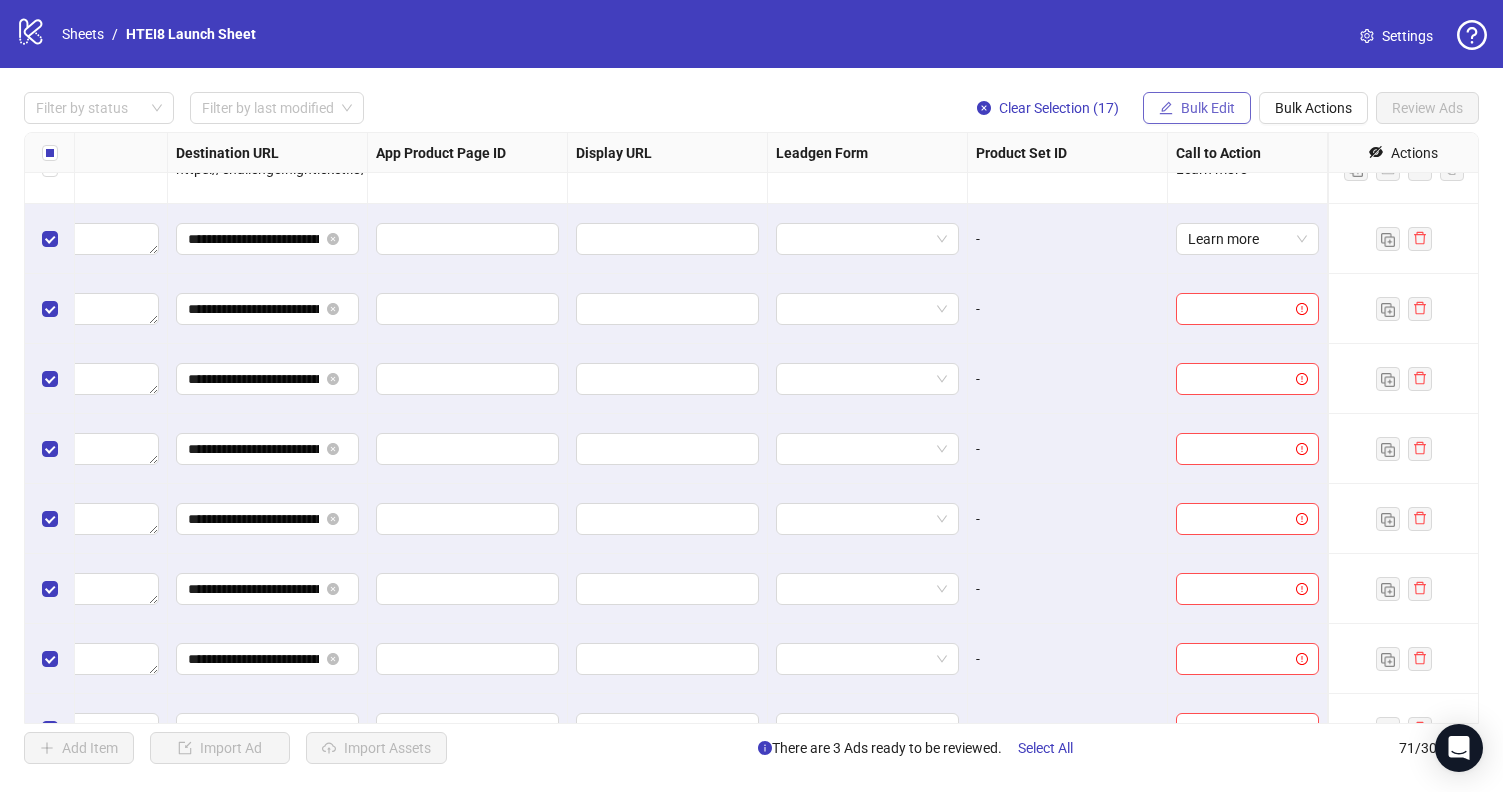 click on "Bulk Edit" at bounding box center (1197, 108) 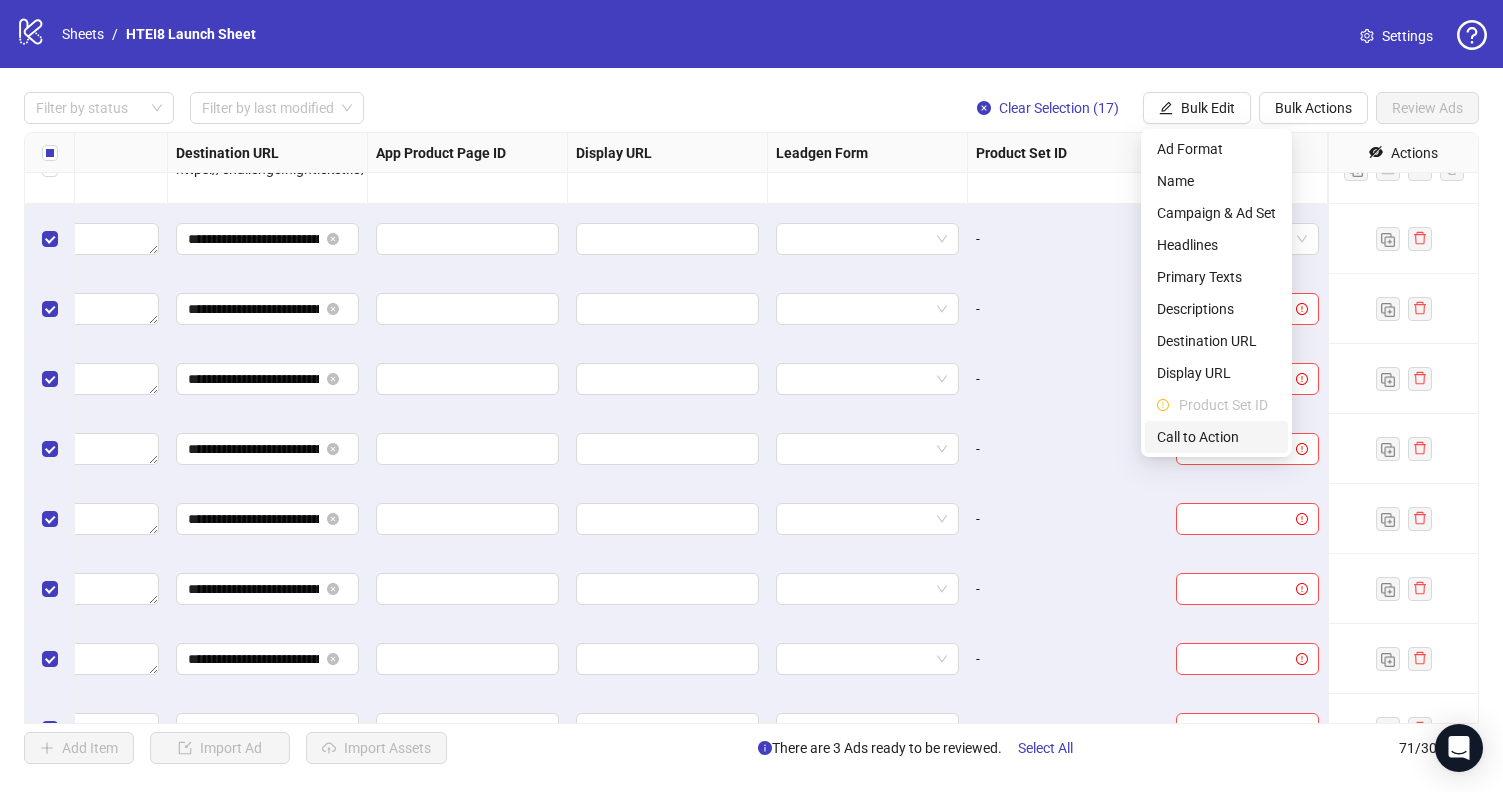click on "Call to Action" at bounding box center [1216, 437] 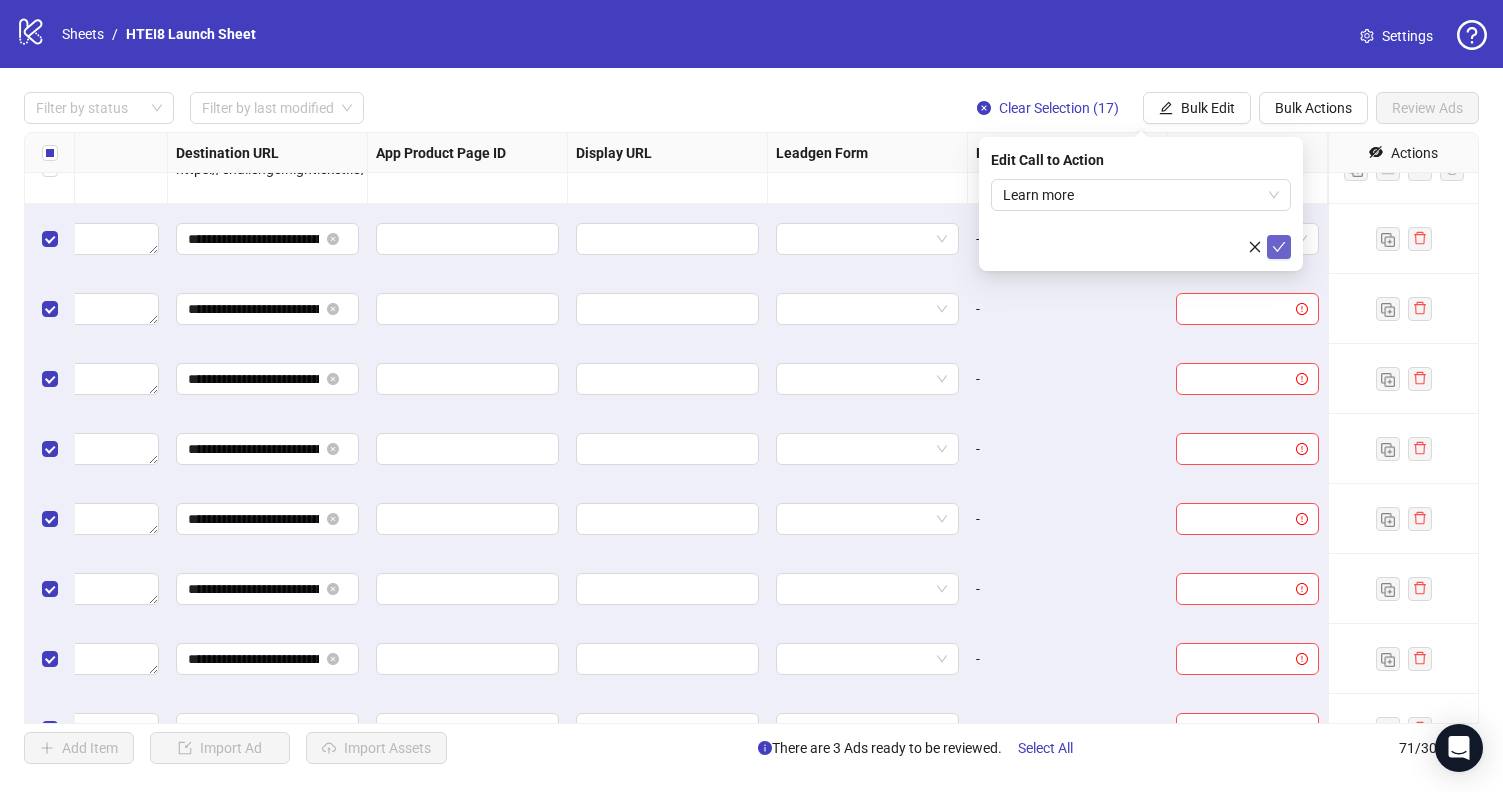 click 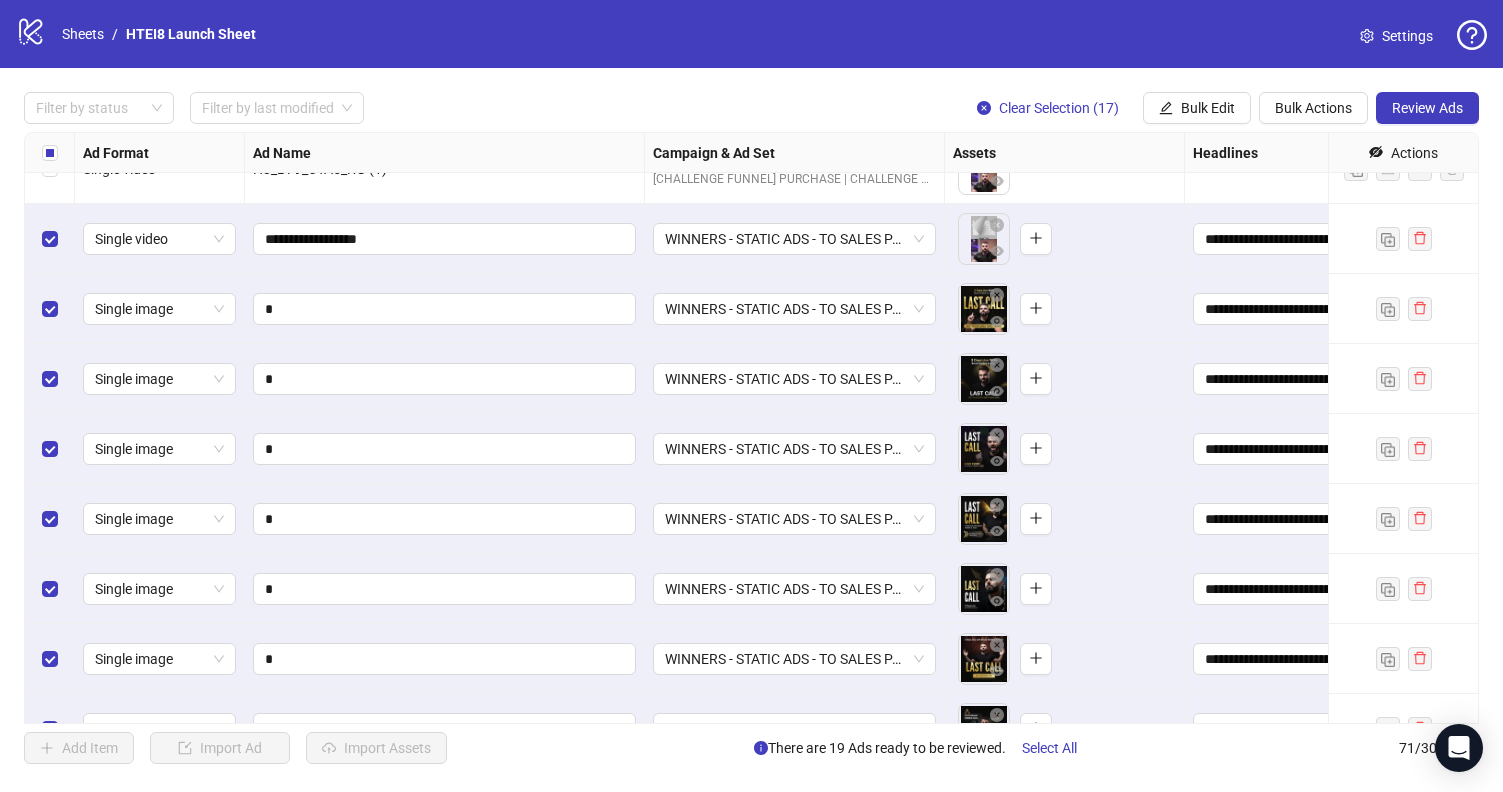scroll, scrollTop: 4015, scrollLeft: 0, axis: vertical 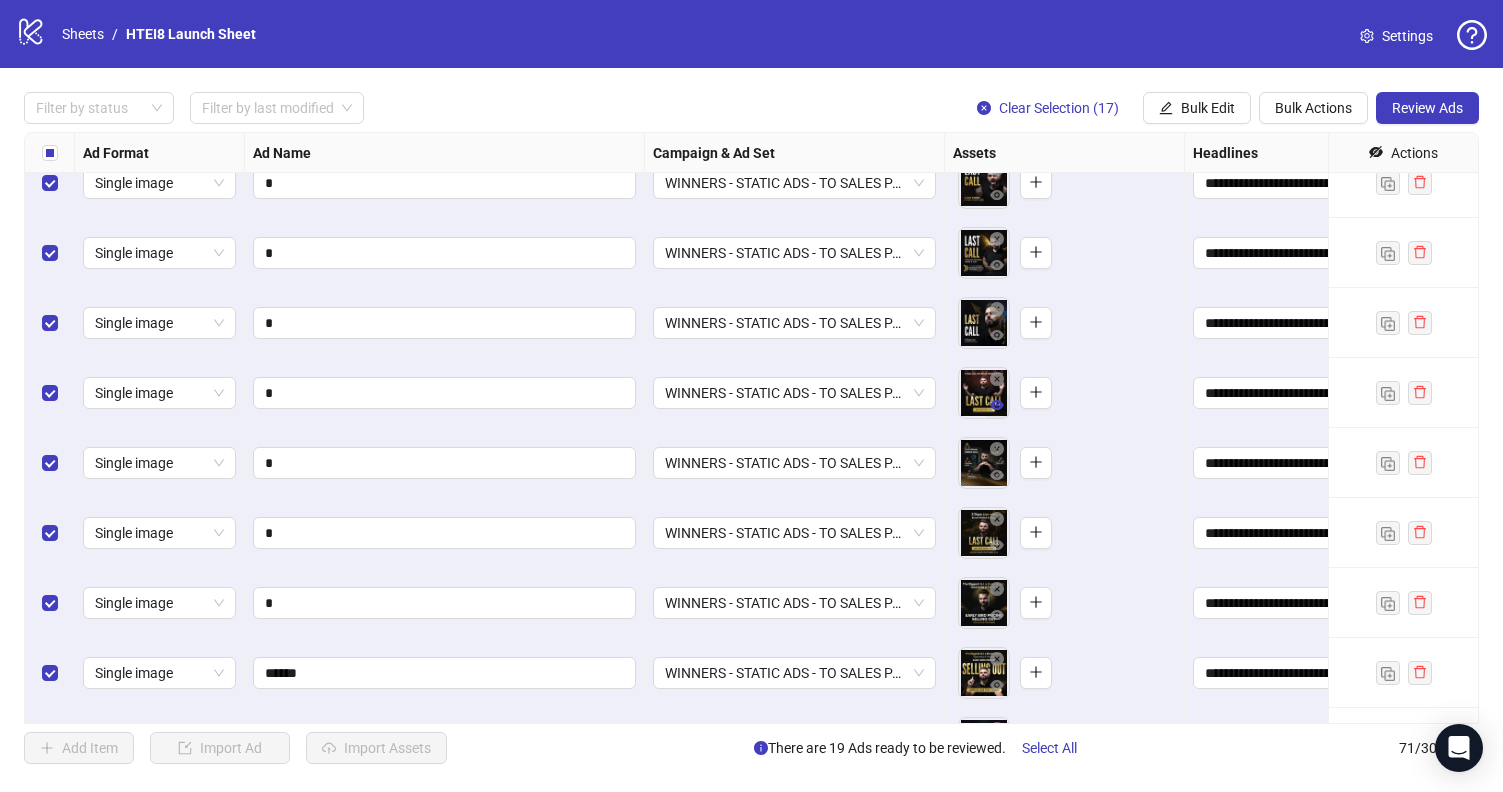 click 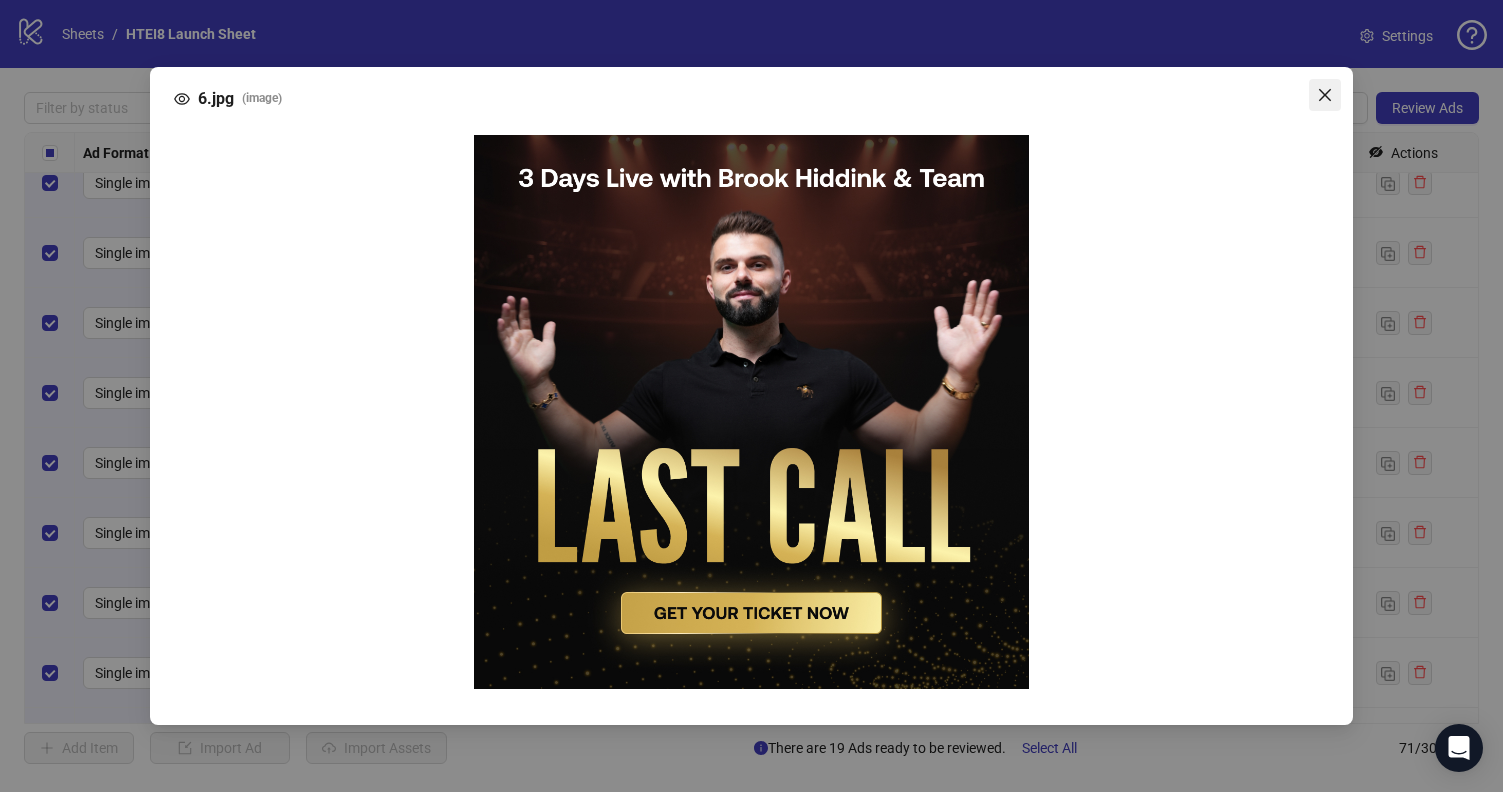 click 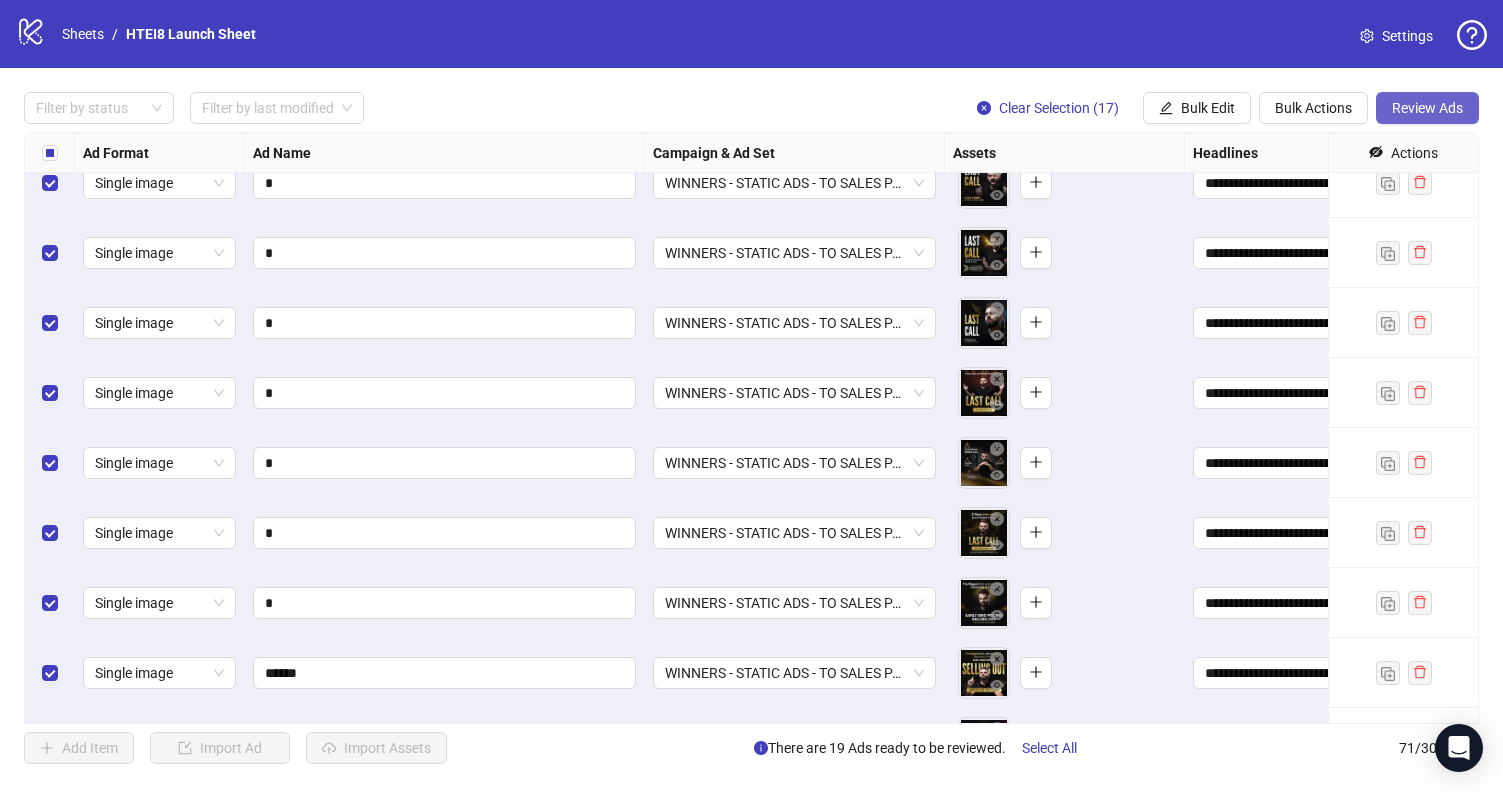 click on "Review Ads" at bounding box center [1427, 108] 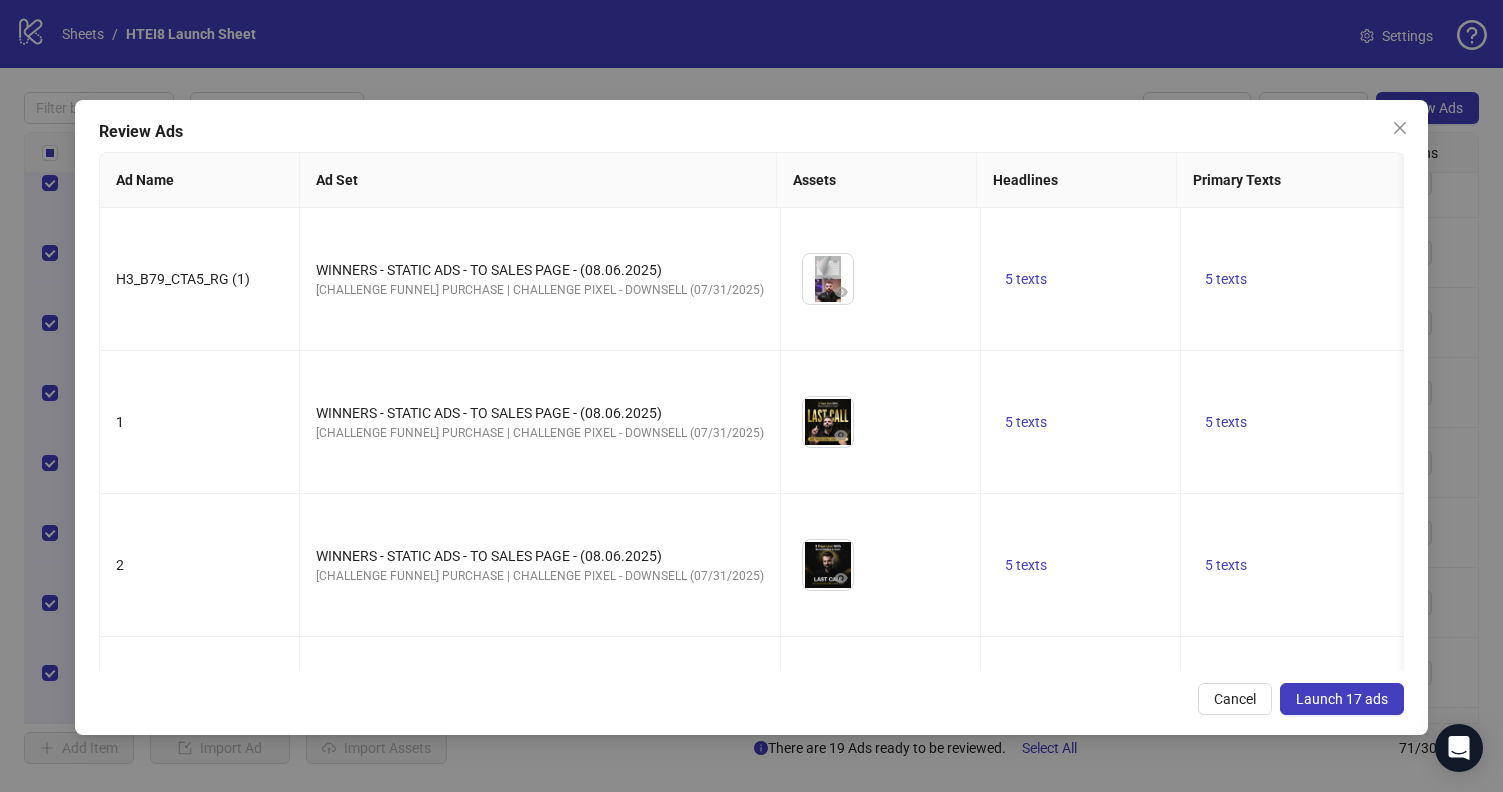 click on "Launch 17 ads" at bounding box center [1342, 699] 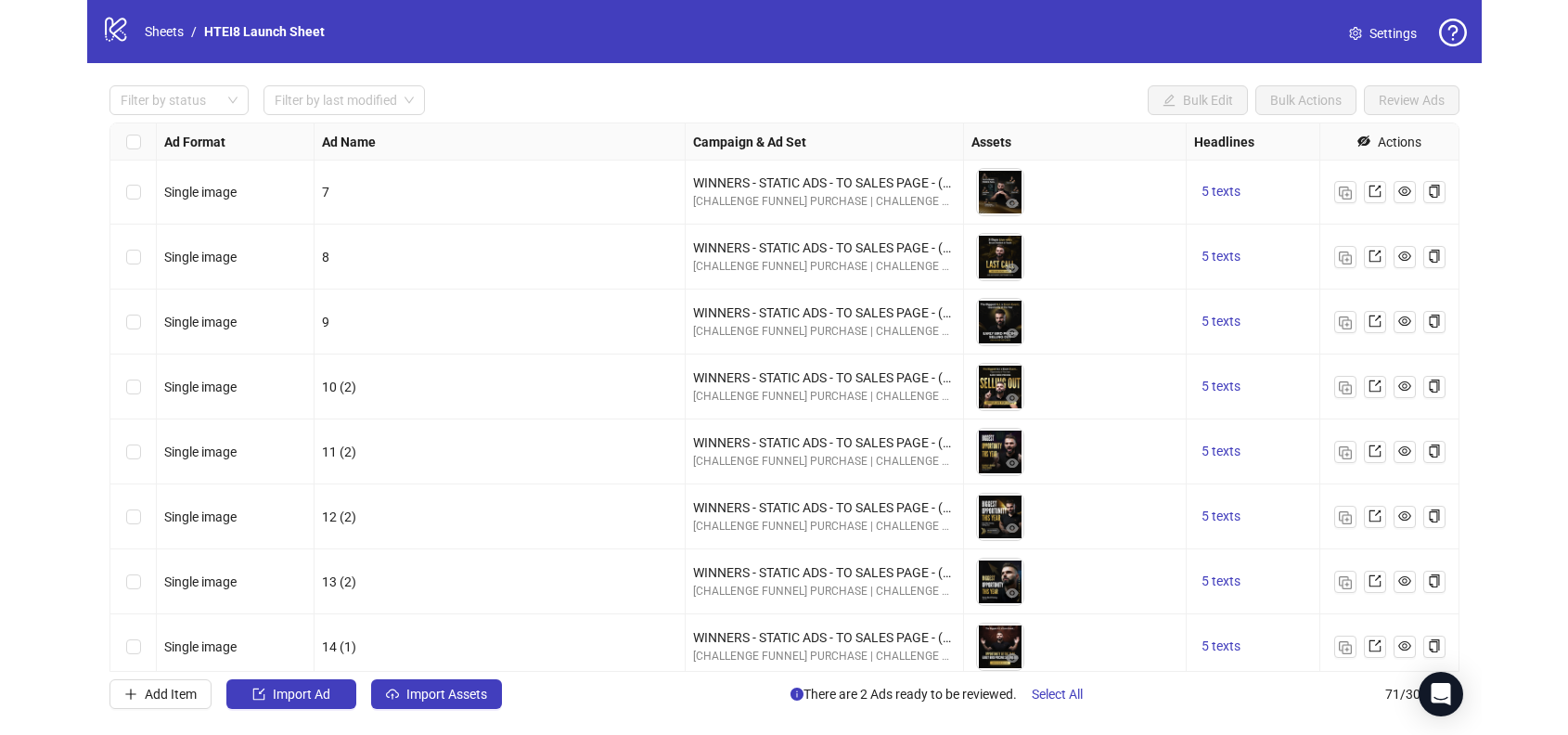 scroll, scrollTop: 4102, scrollLeft: 0, axis: vertical 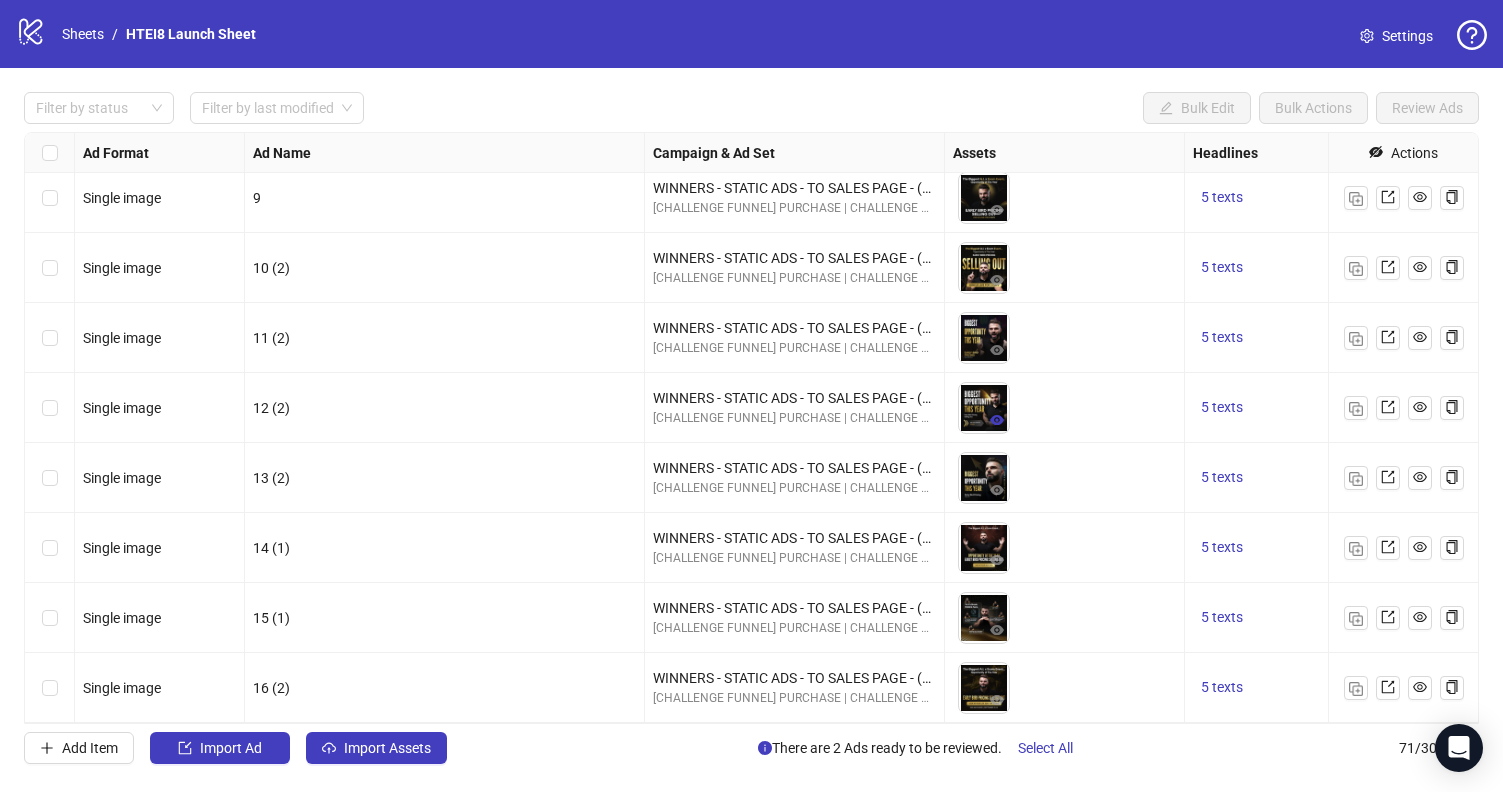 click 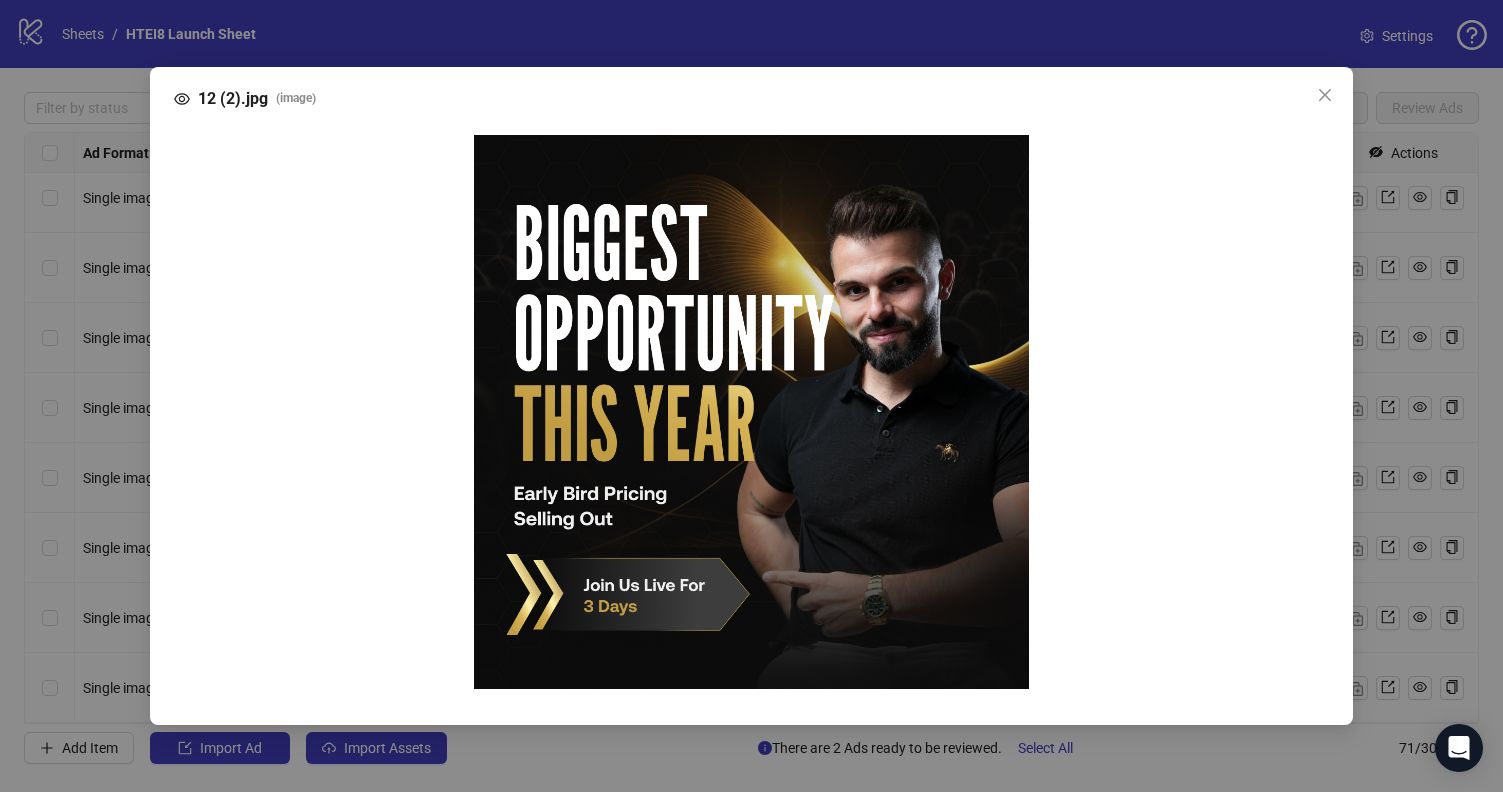 click at bounding box center (1325, 95) 